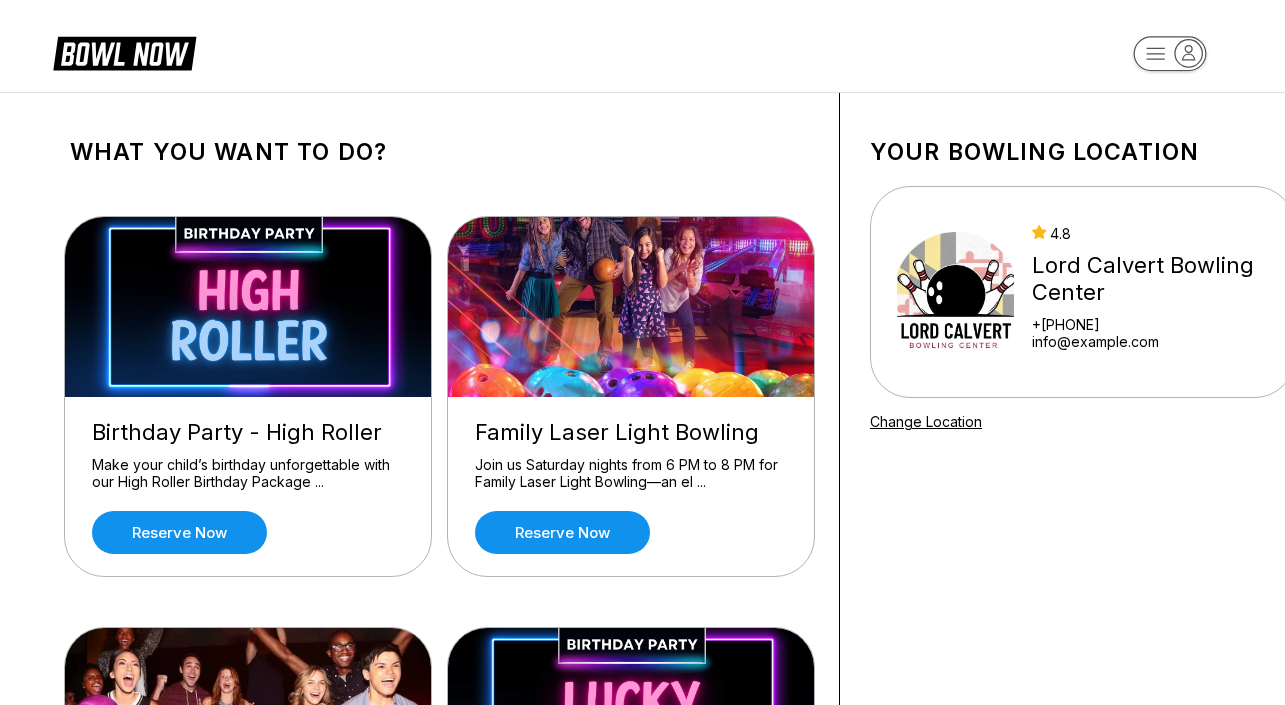 scroll, scrollTop: 272, scrollLeft: 0, axis: vertical 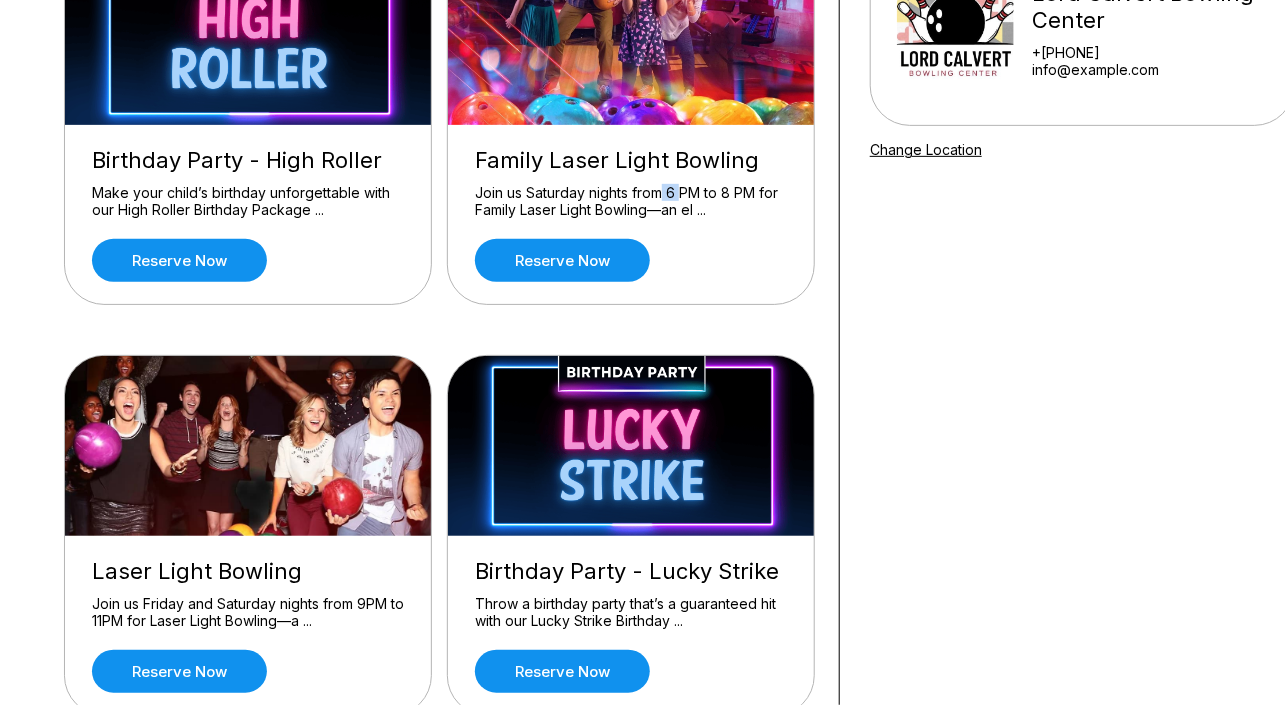 drag, startPoint x: 681, startPoint y: 193, endPoint x: 660, endPoint y: 199, distance: 21.84033 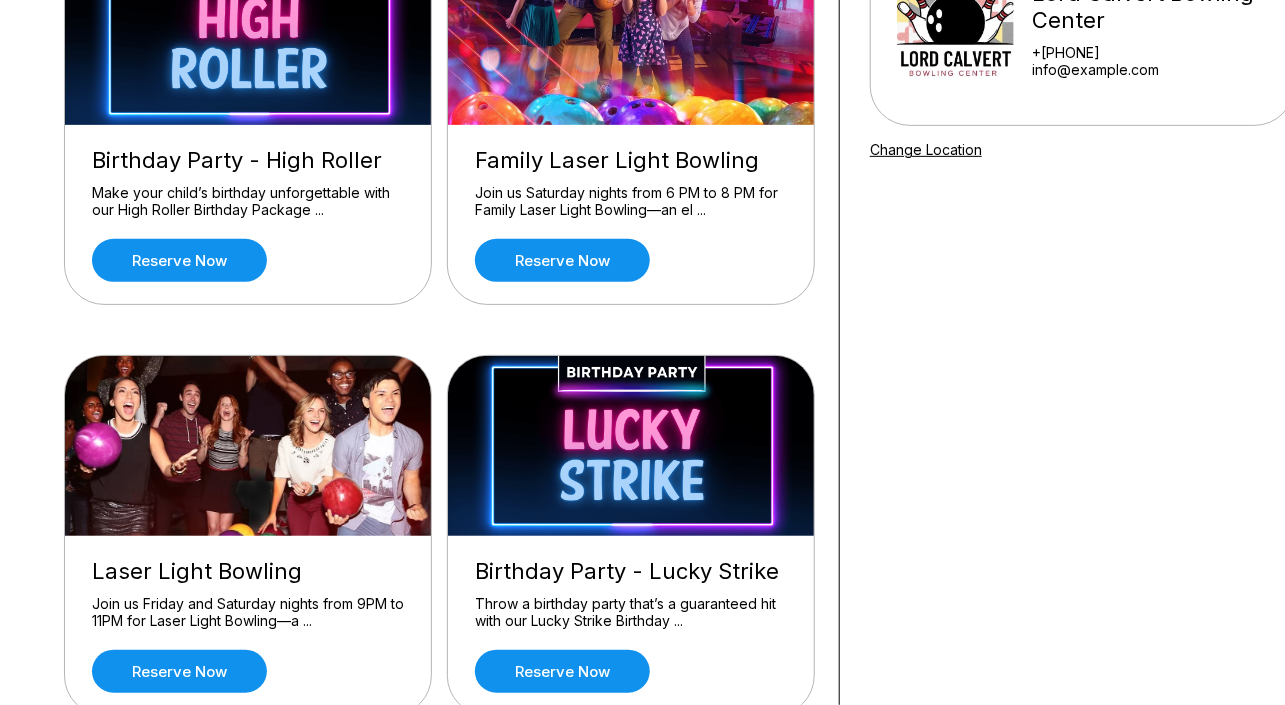 drag, startPoint x: 660, startPoint y: 199, endPoint x: 610, endPoint y: 202, distance: 50.08992 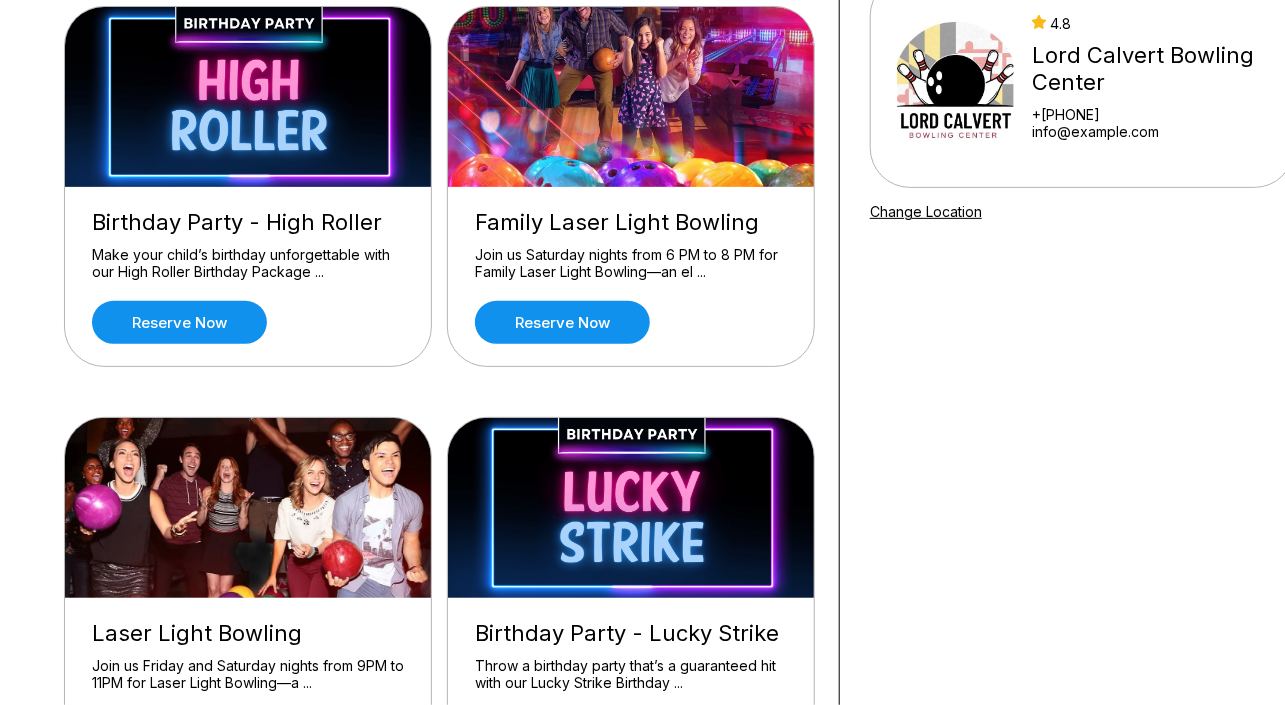 scroll, scrollTop: 181, scrollLeft: 0, axis: vertical 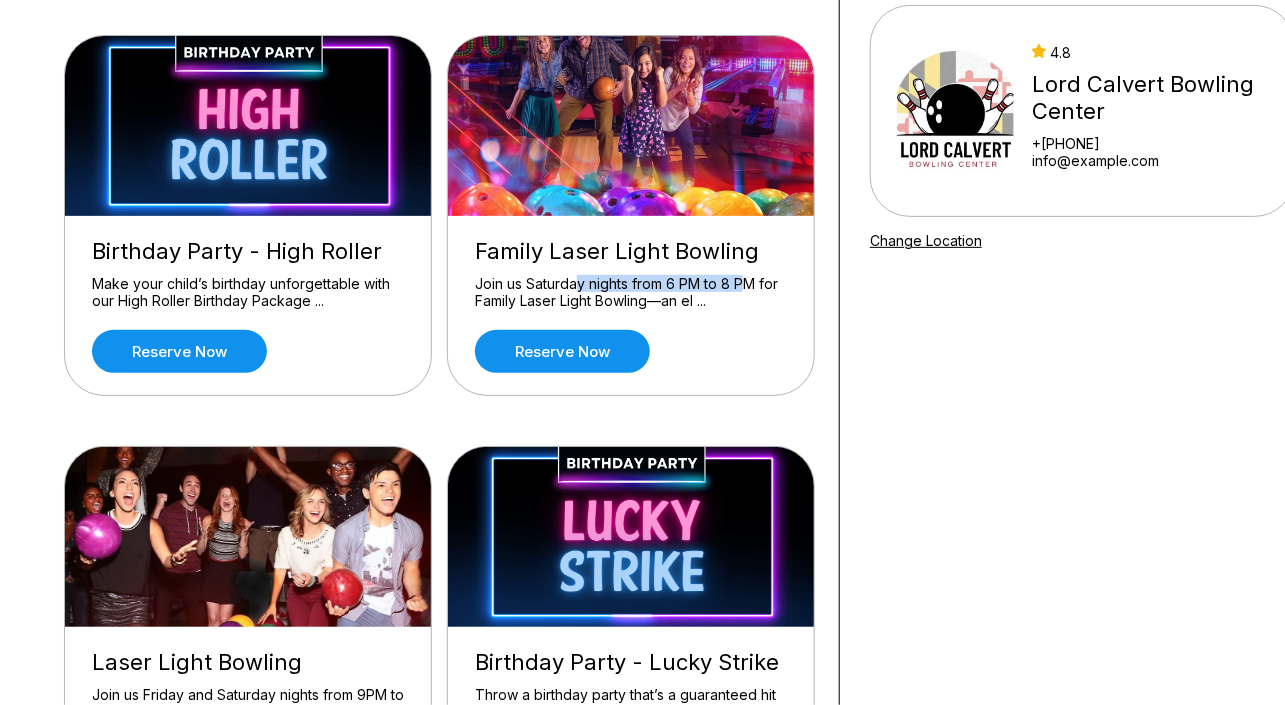 drag, startPoint x: 575, startPoint y: 287, endPoint x: 744, endPoint y: 284, distance: 169.02663 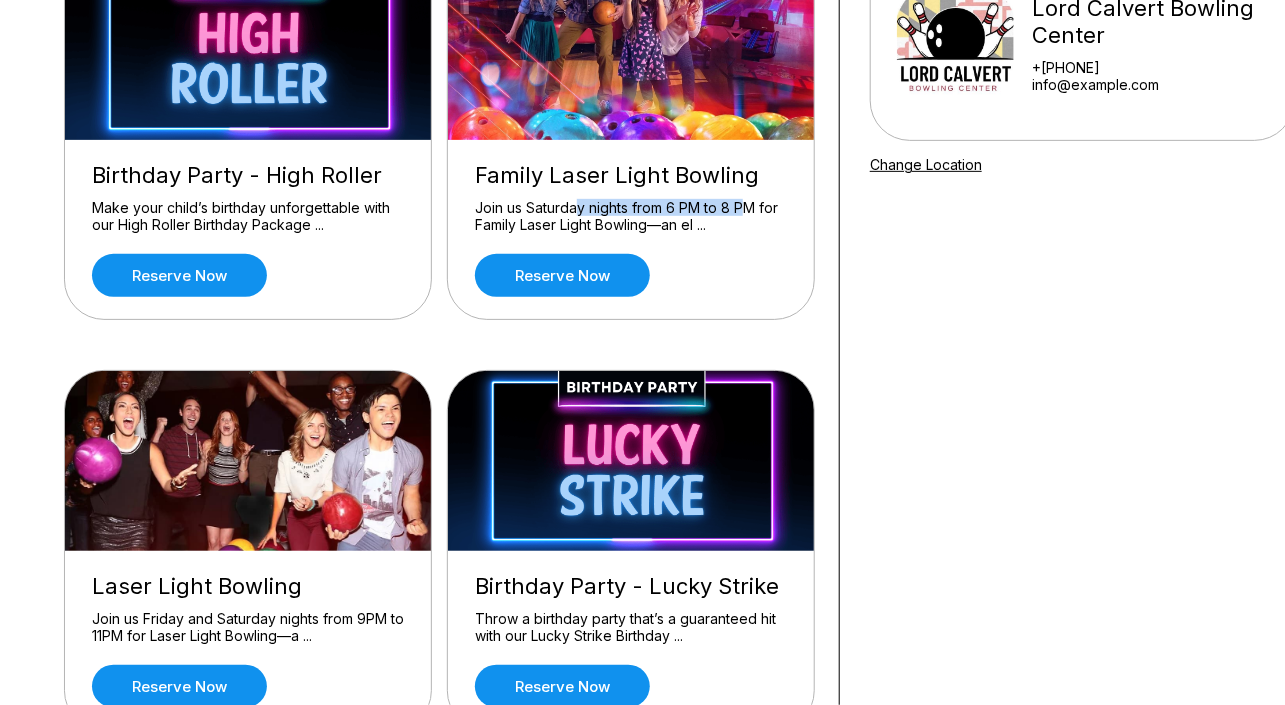 scroll, scrollTop: 181, scrollLeft: 0, axis: vertical 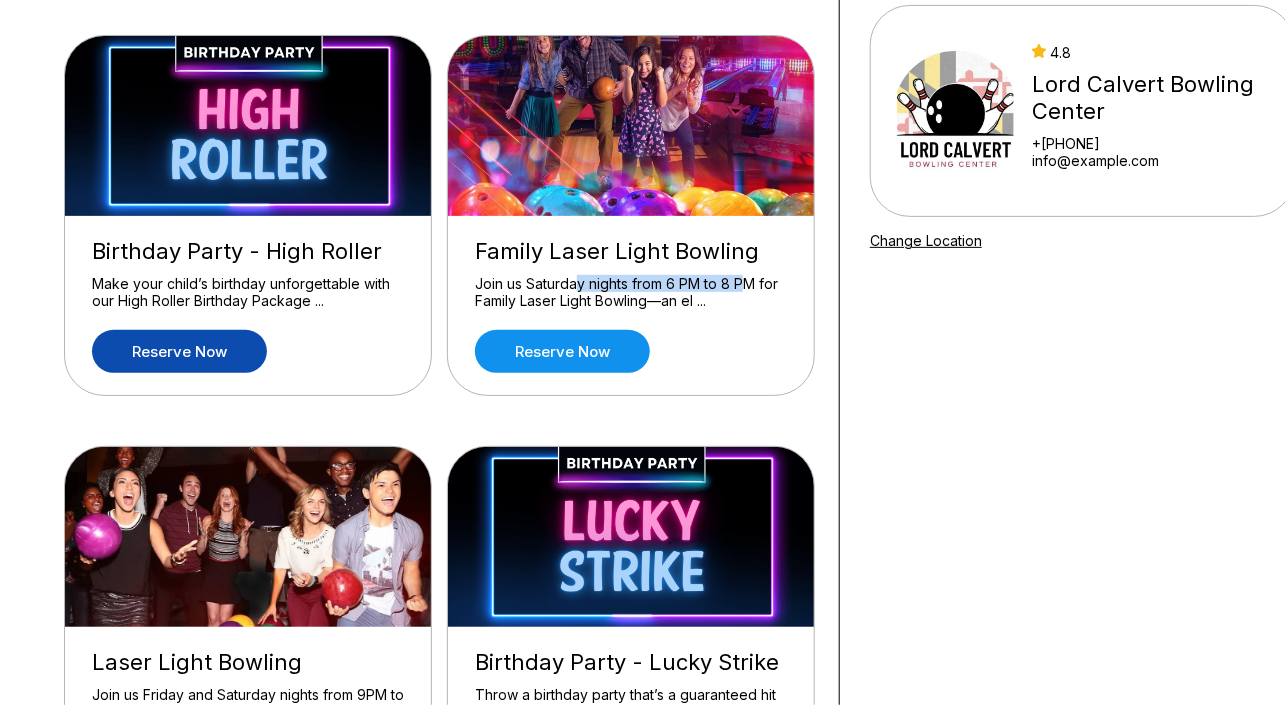 click on "Reserve now" at bounding box center [179, 351] 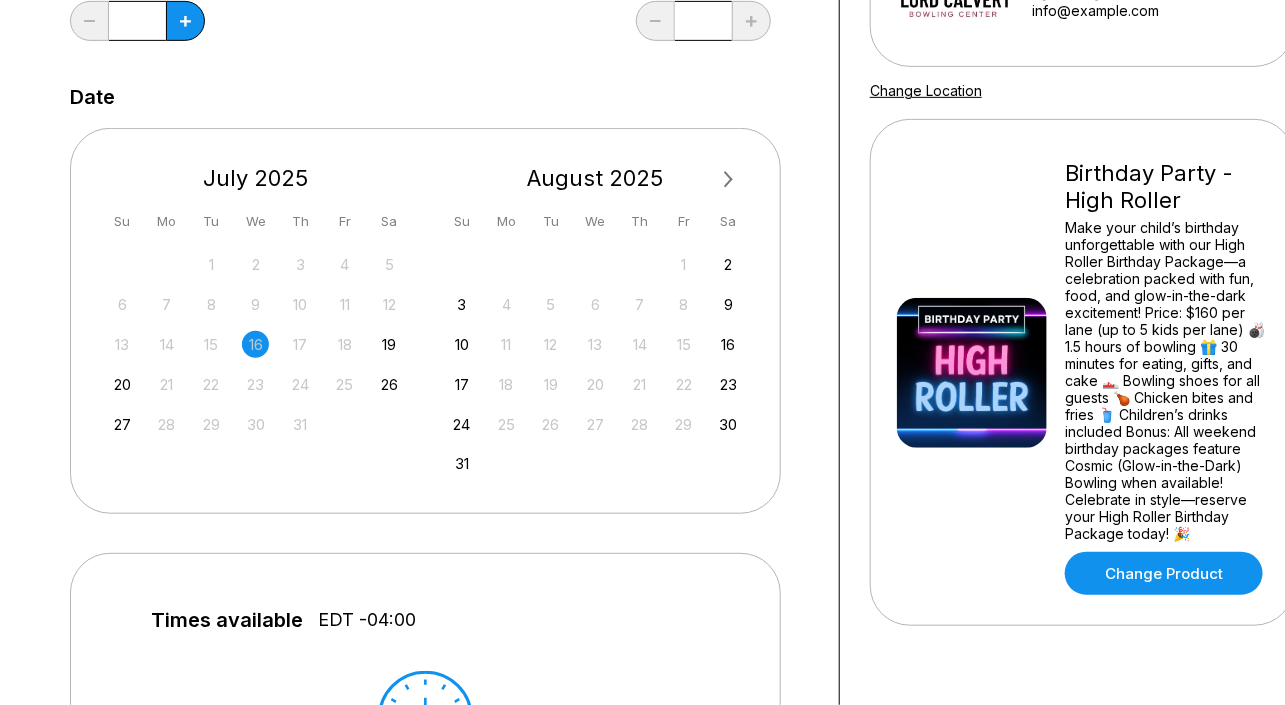 scroll, scrollTop: 363, scrollLeft: 0, axis: vertical 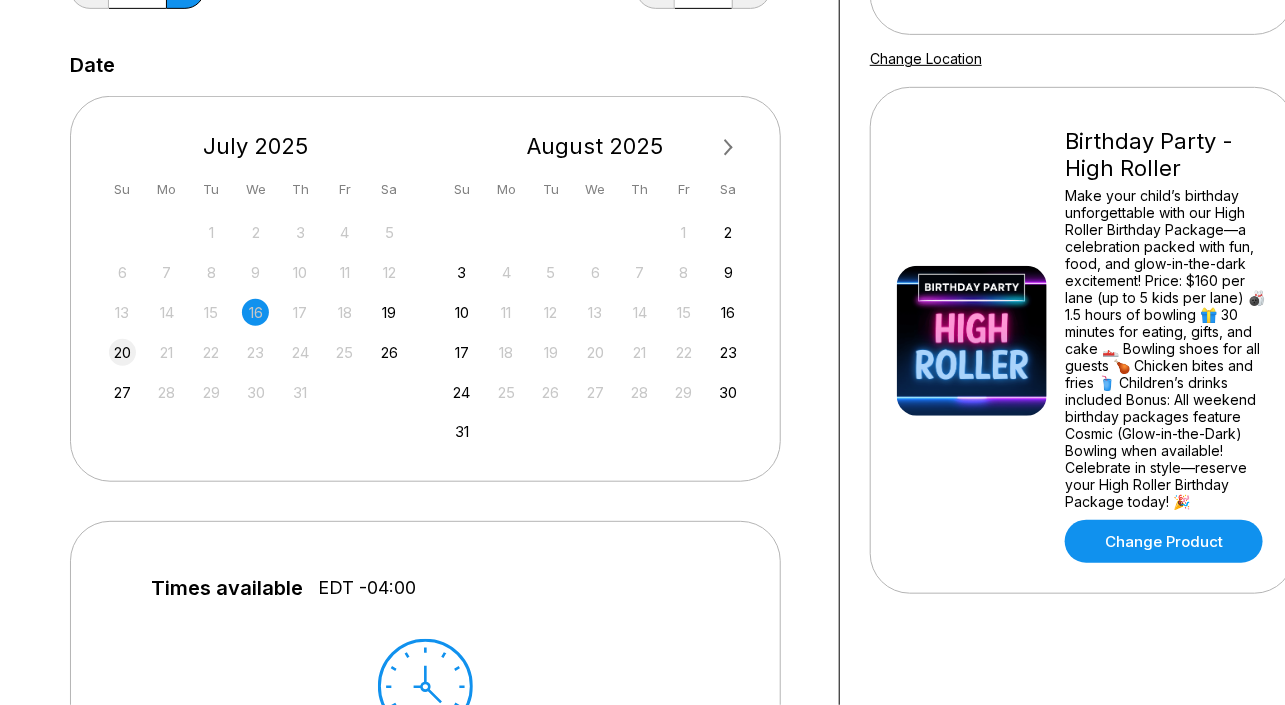click on "20" at bounding box center [122, 352] 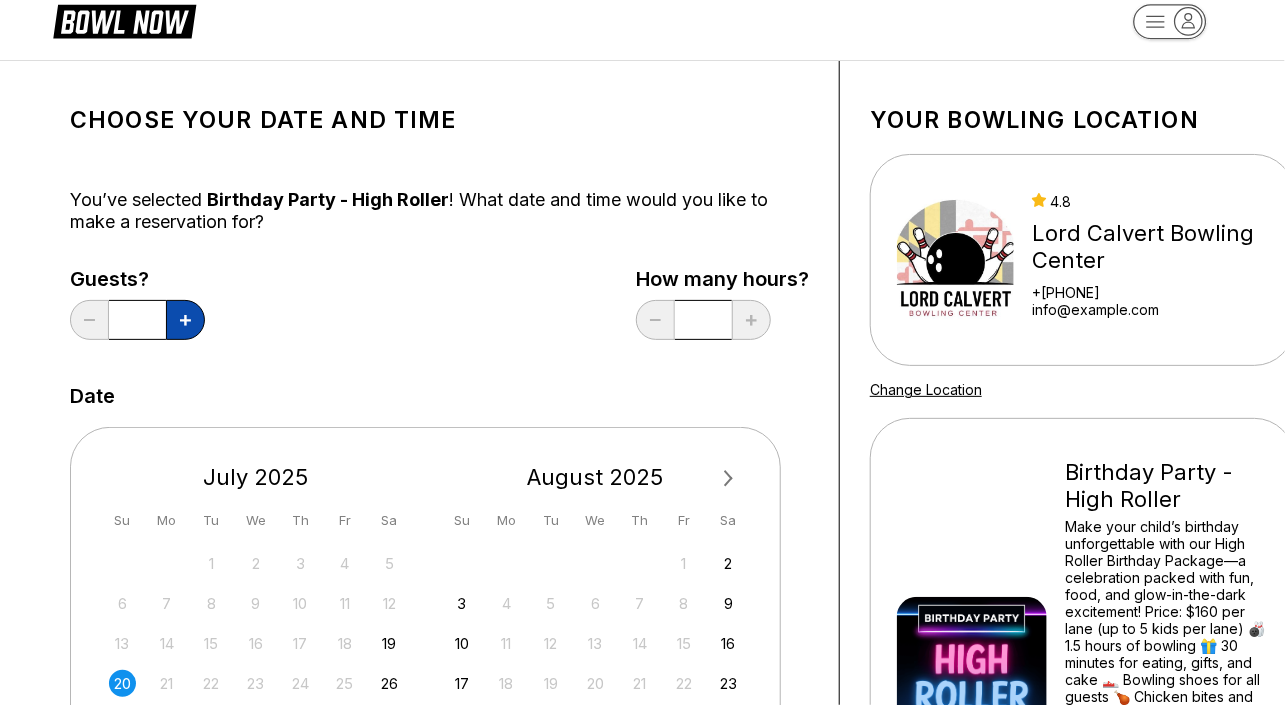 scroll, scrollTop: 0, scrollLeft: 0, axis: both 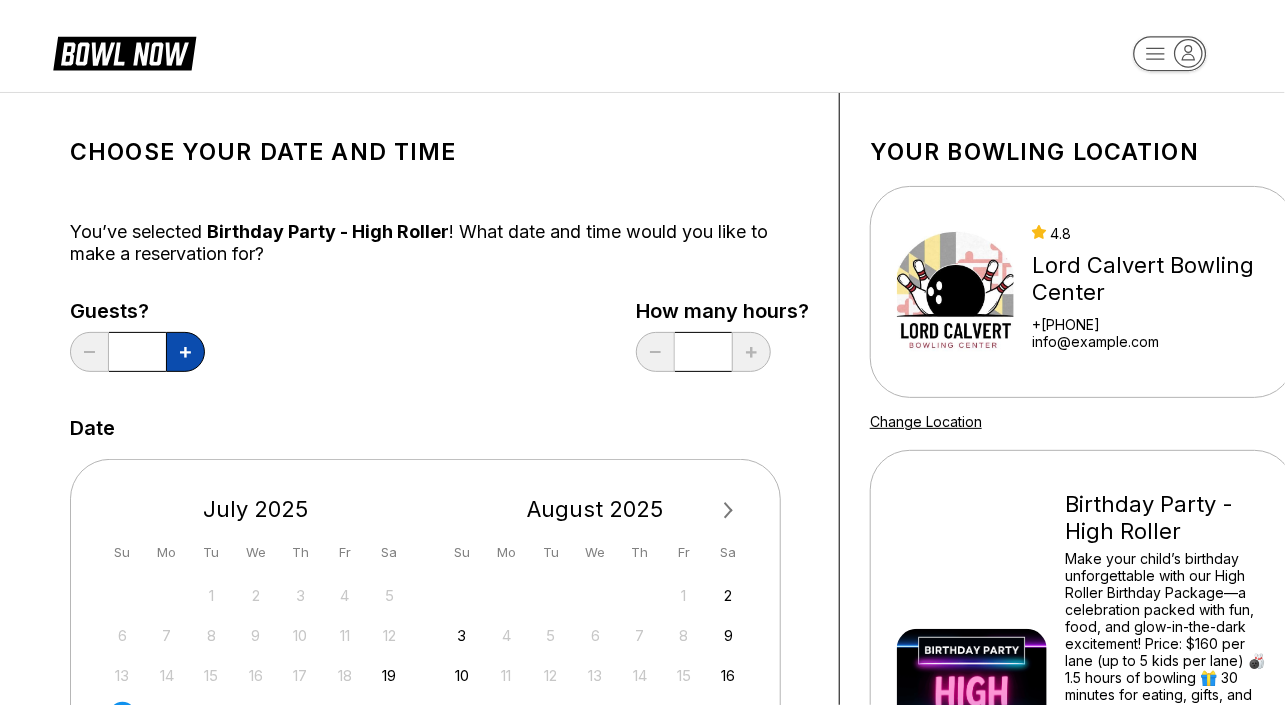 click 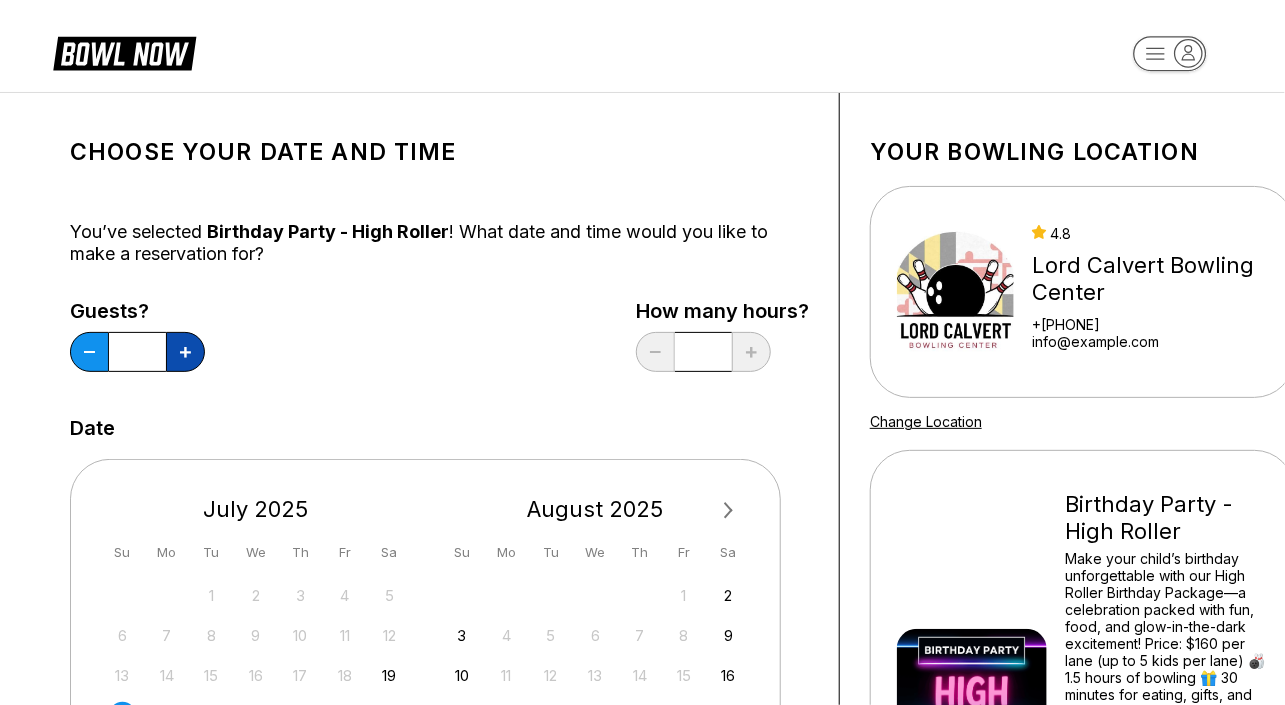 click 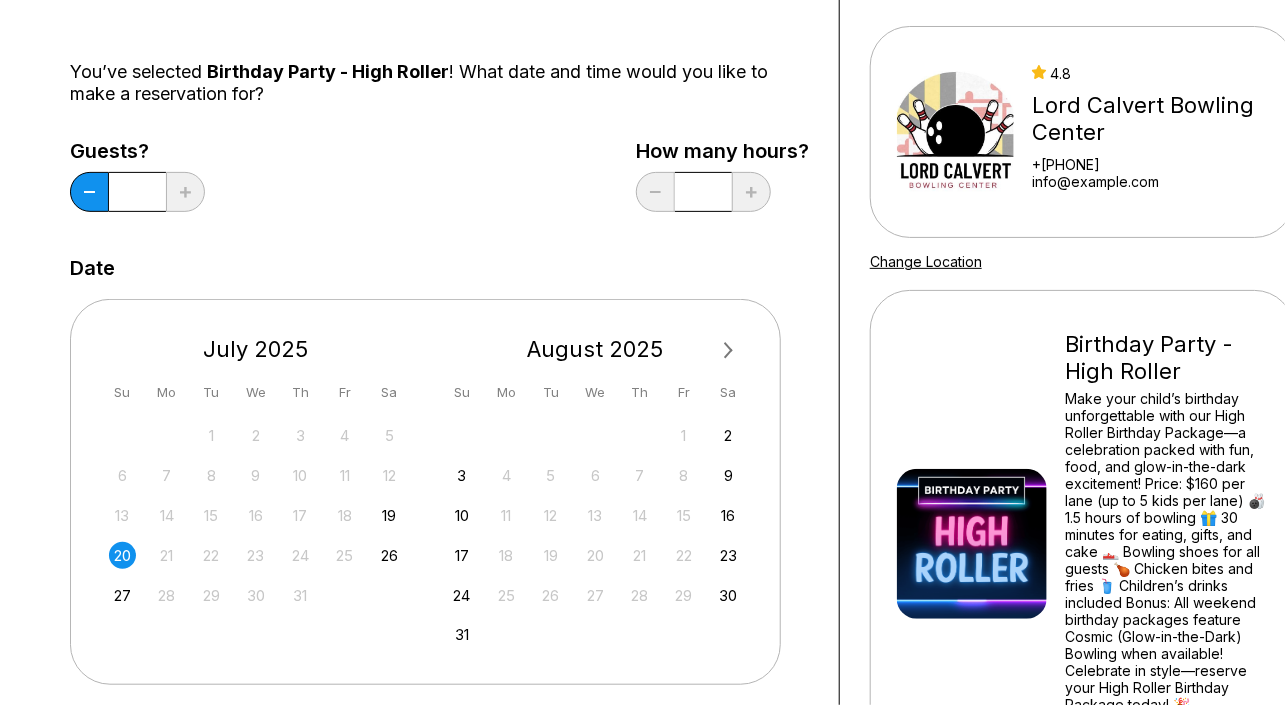 scroll, scrollTop: 545, scrollLeft: 0, axis: vertical 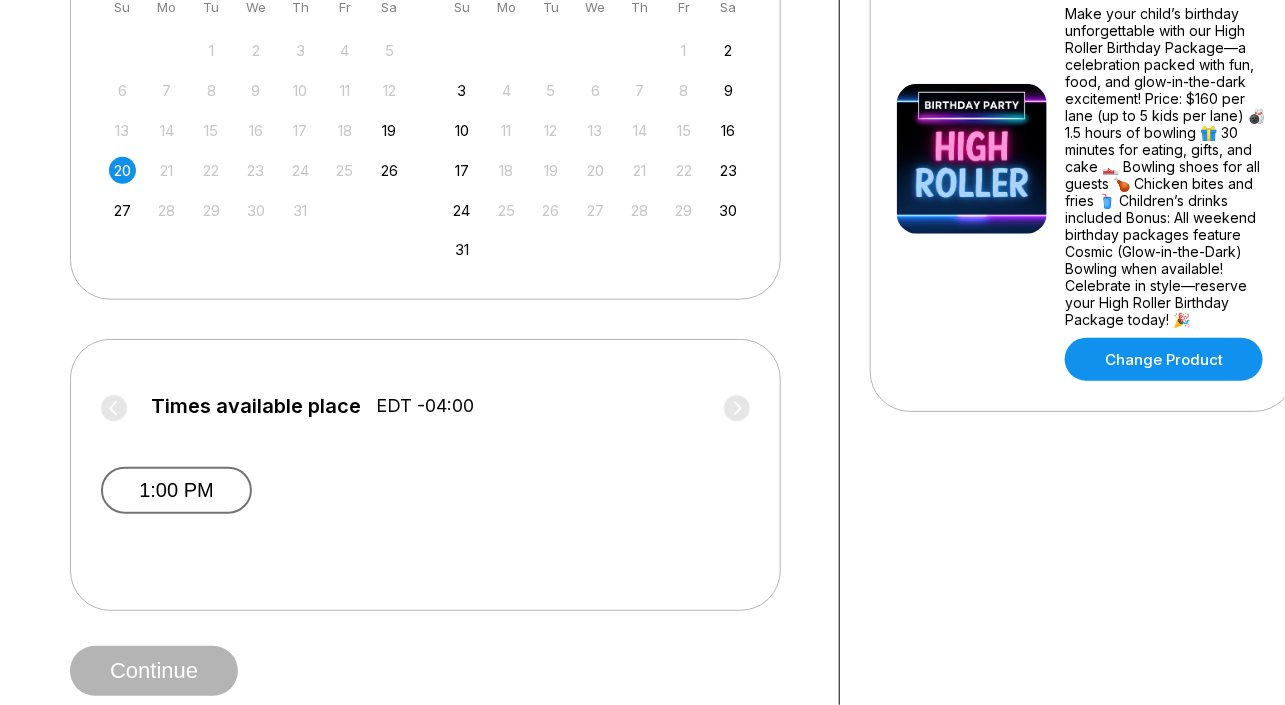 click on "1:00 PM" at bounding box center (176, 490) 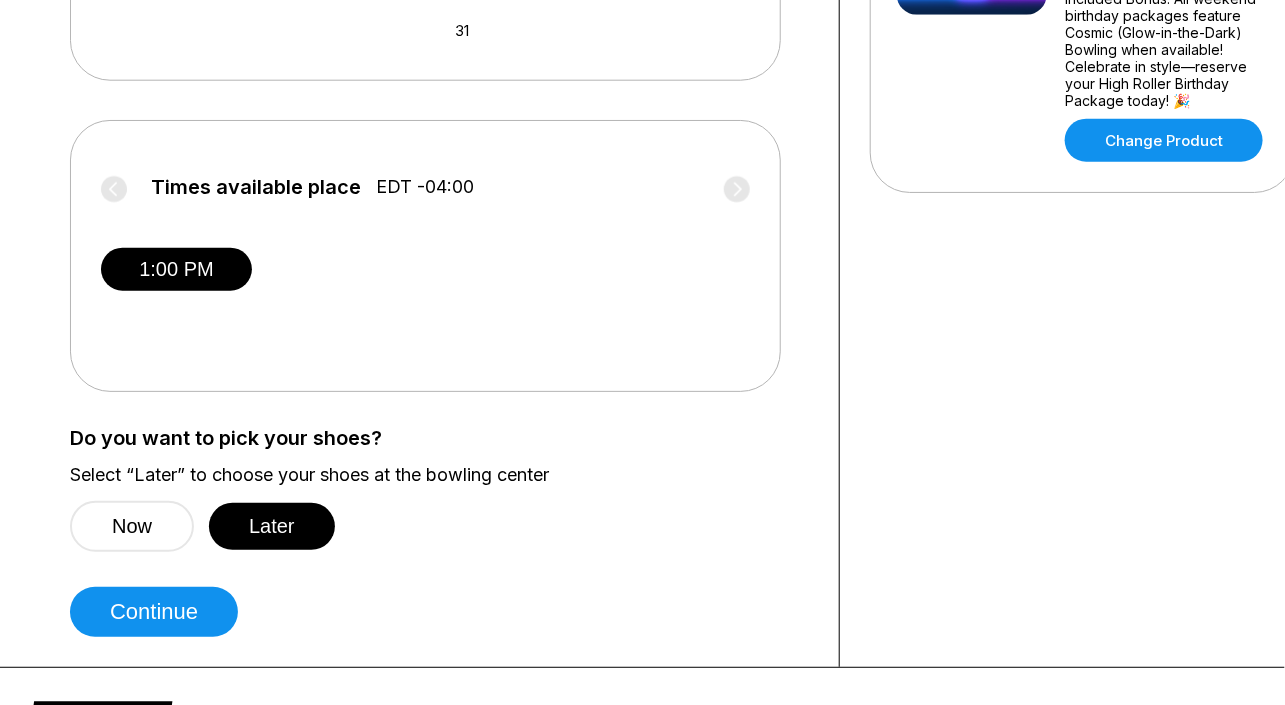 scroll, scrollTop: 1000, scrollLeft: 0, axis: vertical 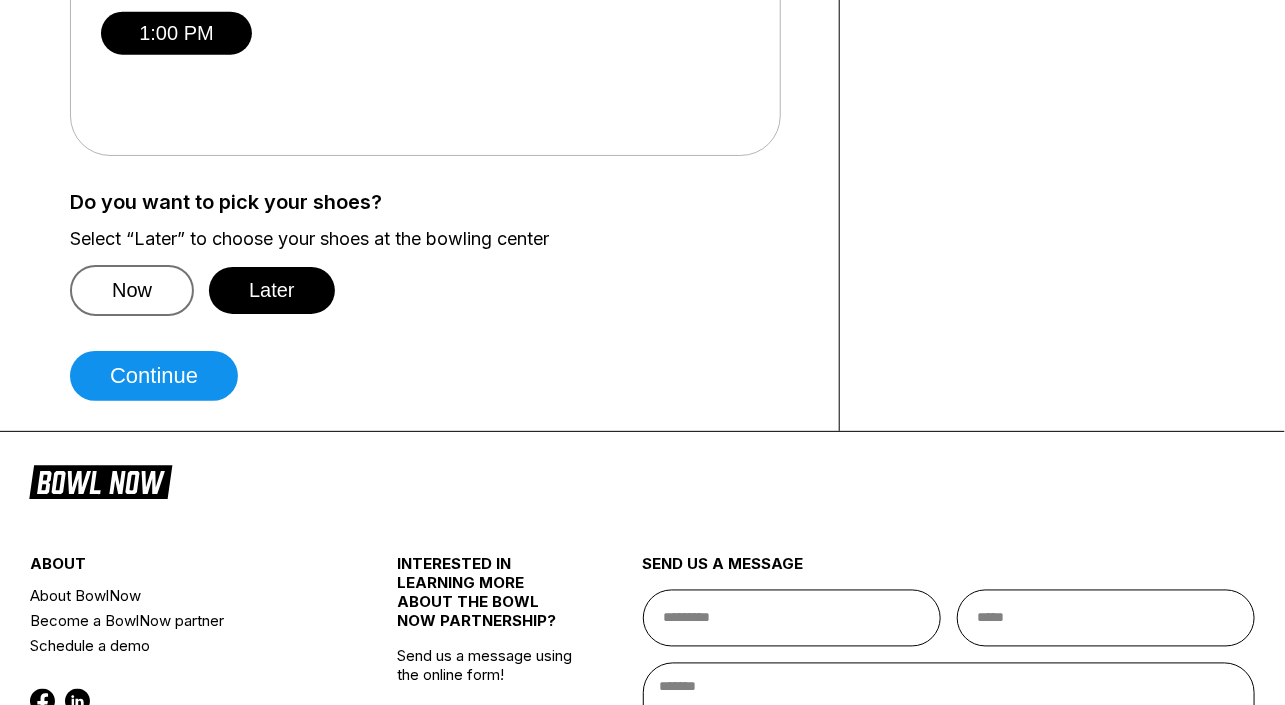 click on "Now" at bounding box center [132, 290] 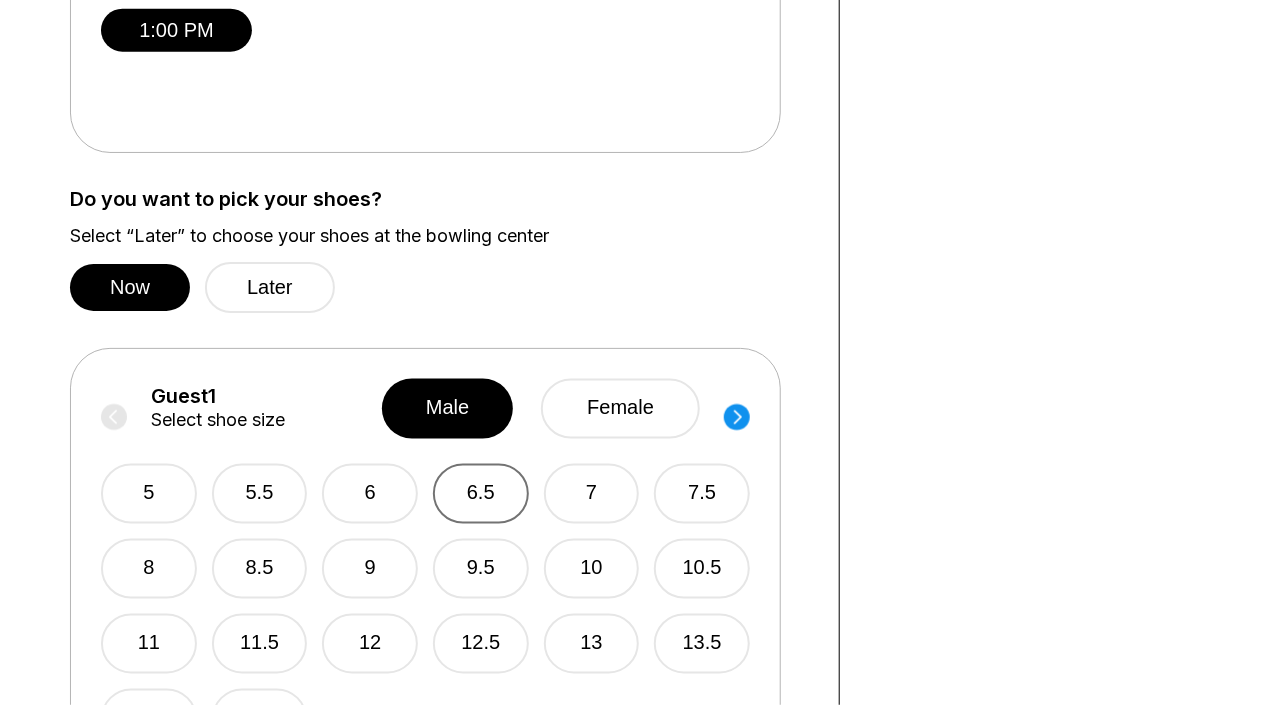 scroll, scrollTop: 1000, scrollLeft: 0, axis: vertical 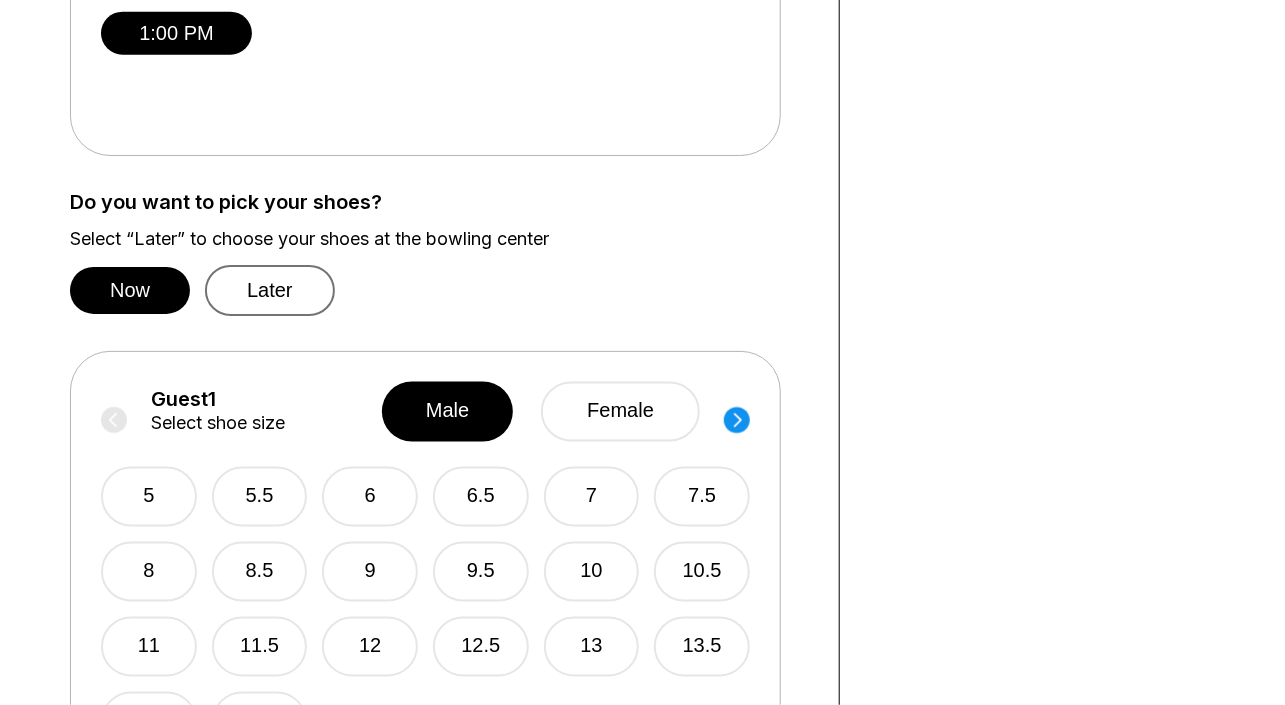click on "Later" at bounding box center [270, 290] 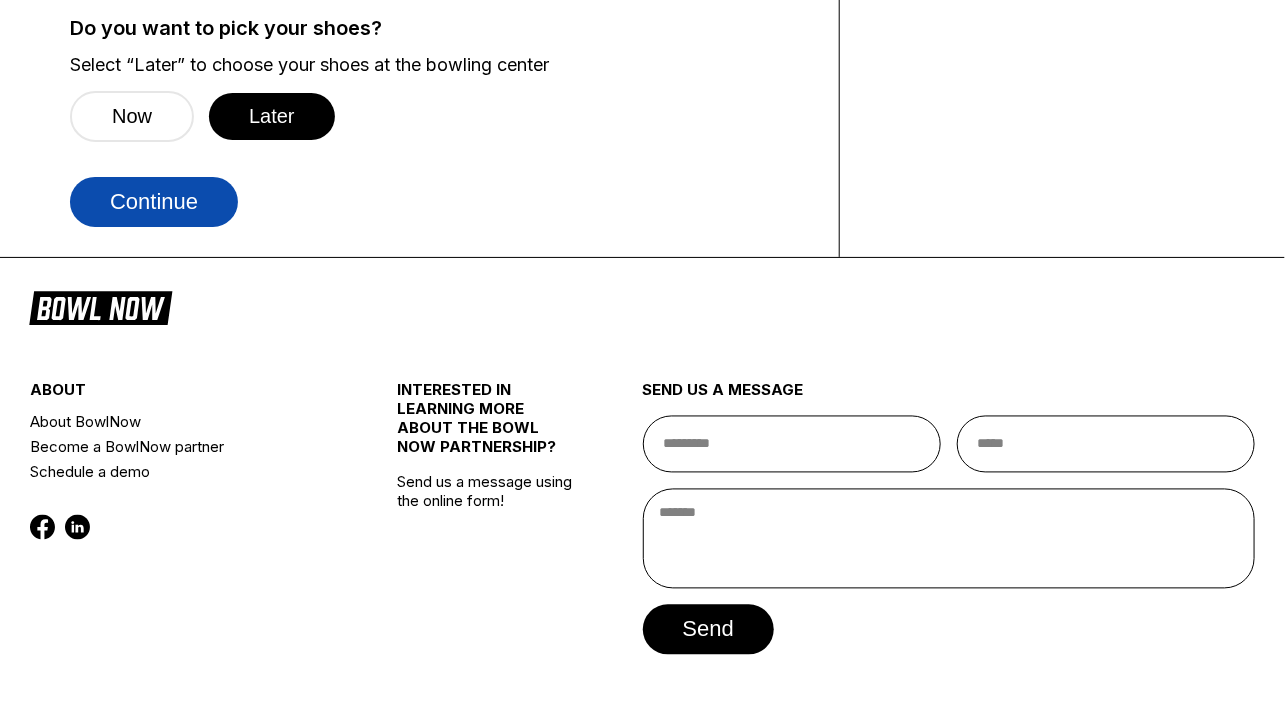 scroll, scrollTop: 1181, scrollLeft: 0, axis: vertical 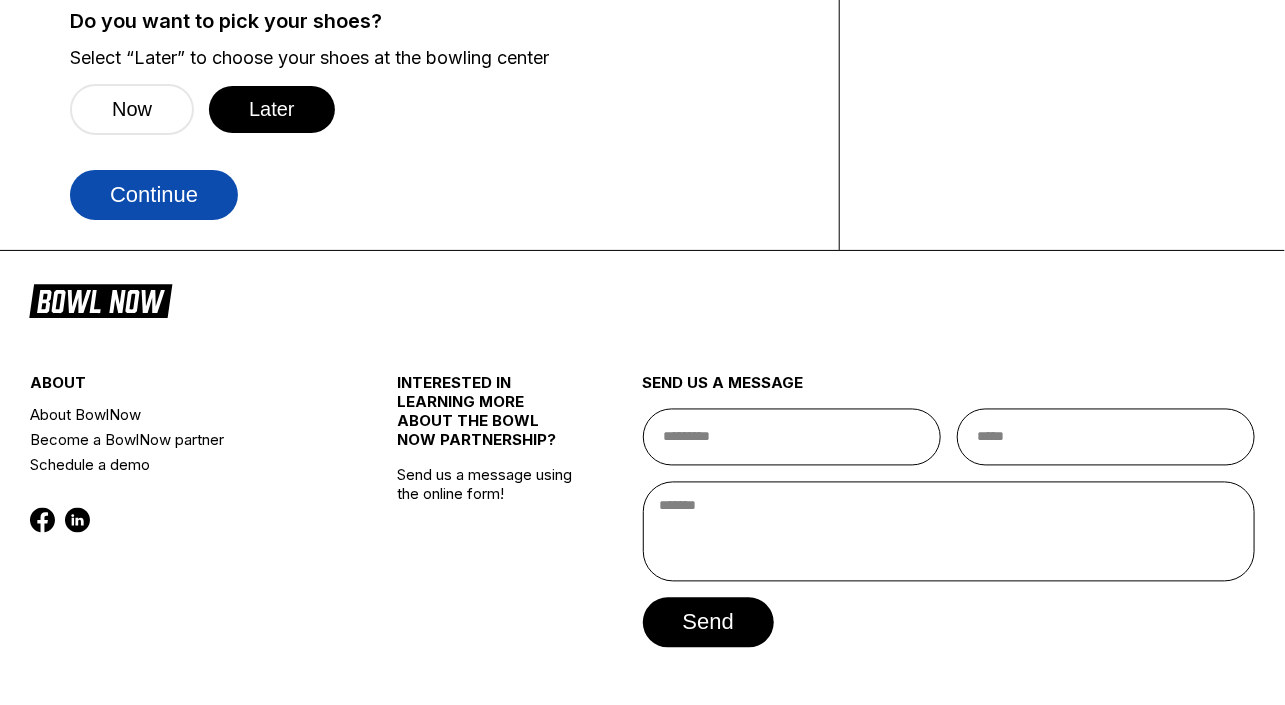 click on "Continue" at bounding box center (154, 195) 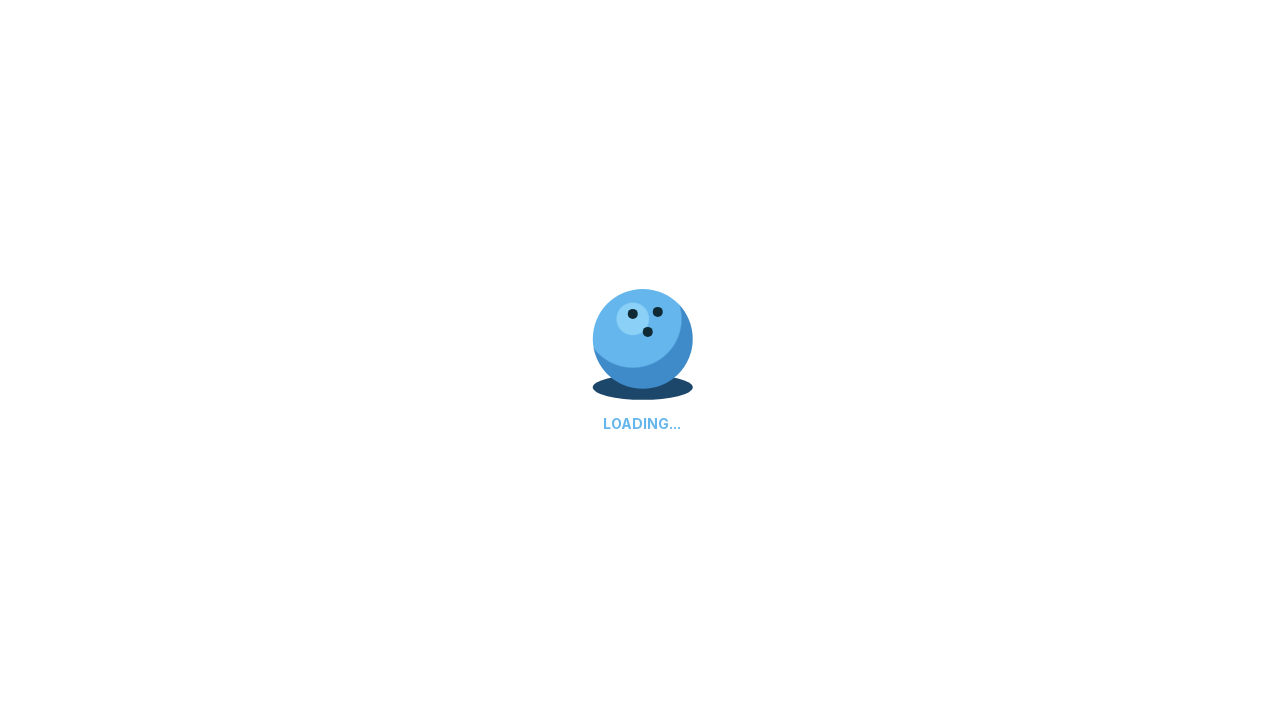 select on "**" 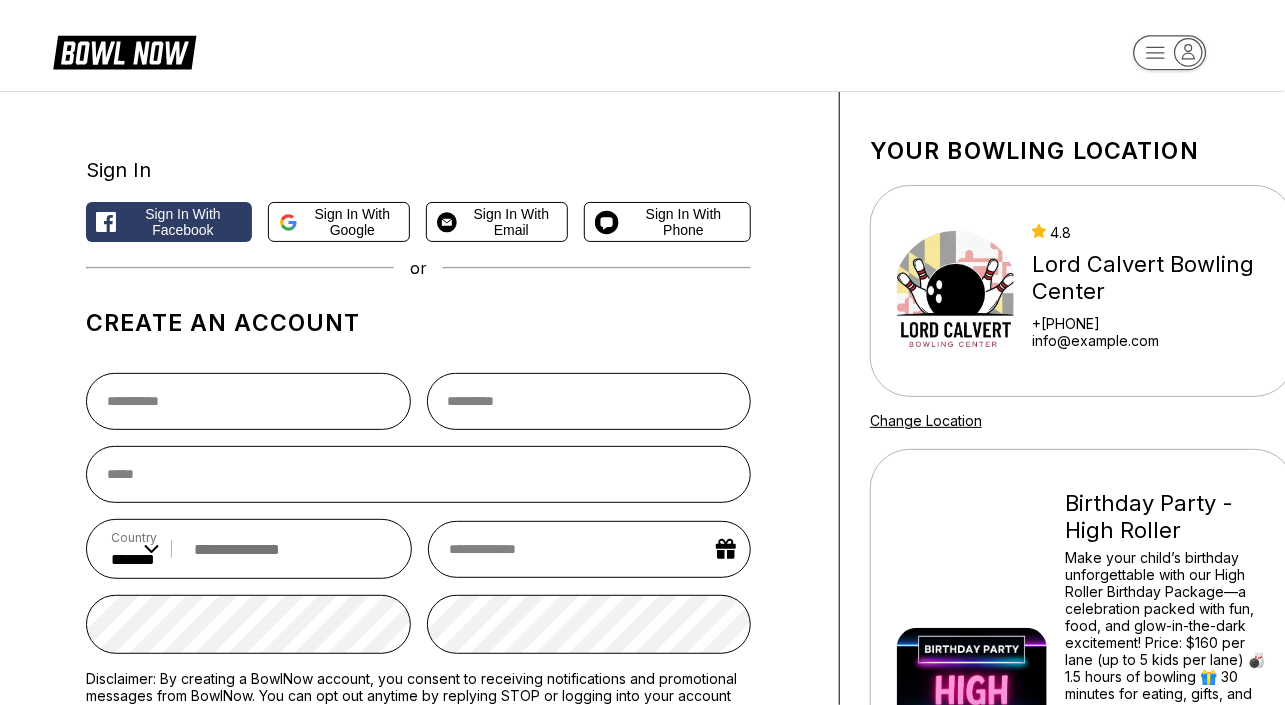 scroll, scrollTop: 0, scrollLeft: 0, axis: both 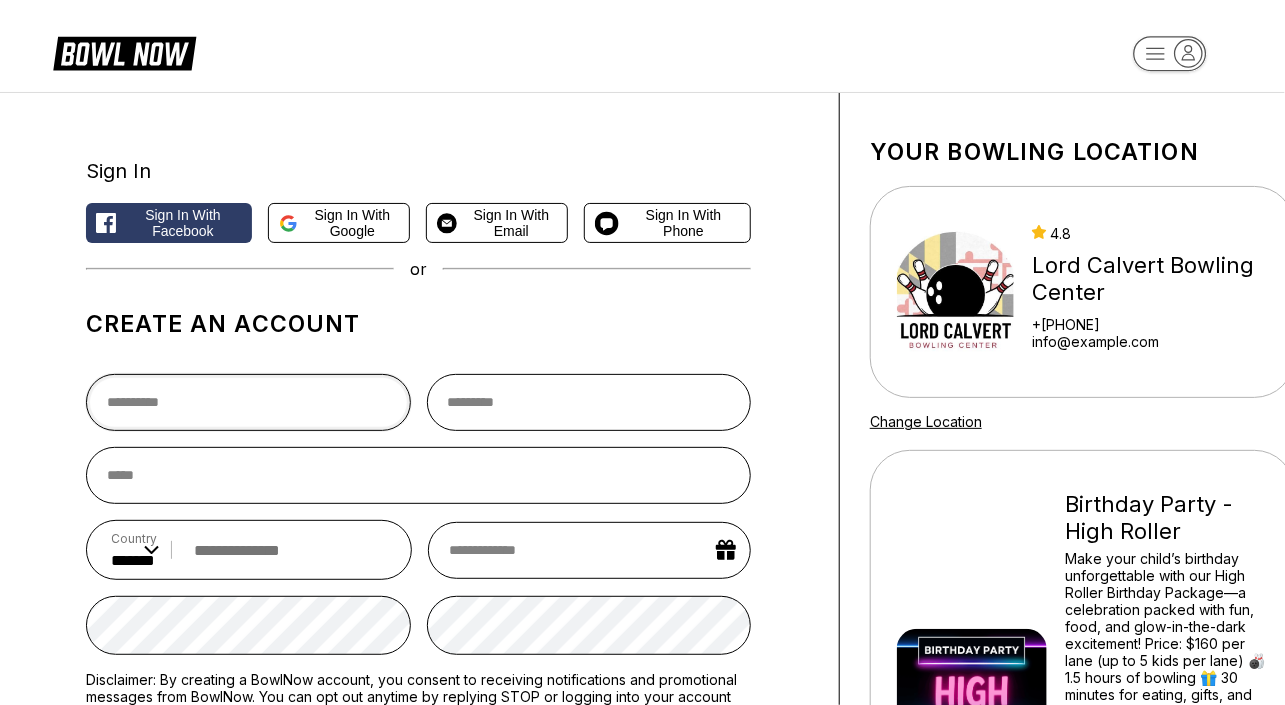 click at bounding box center [248, 402] 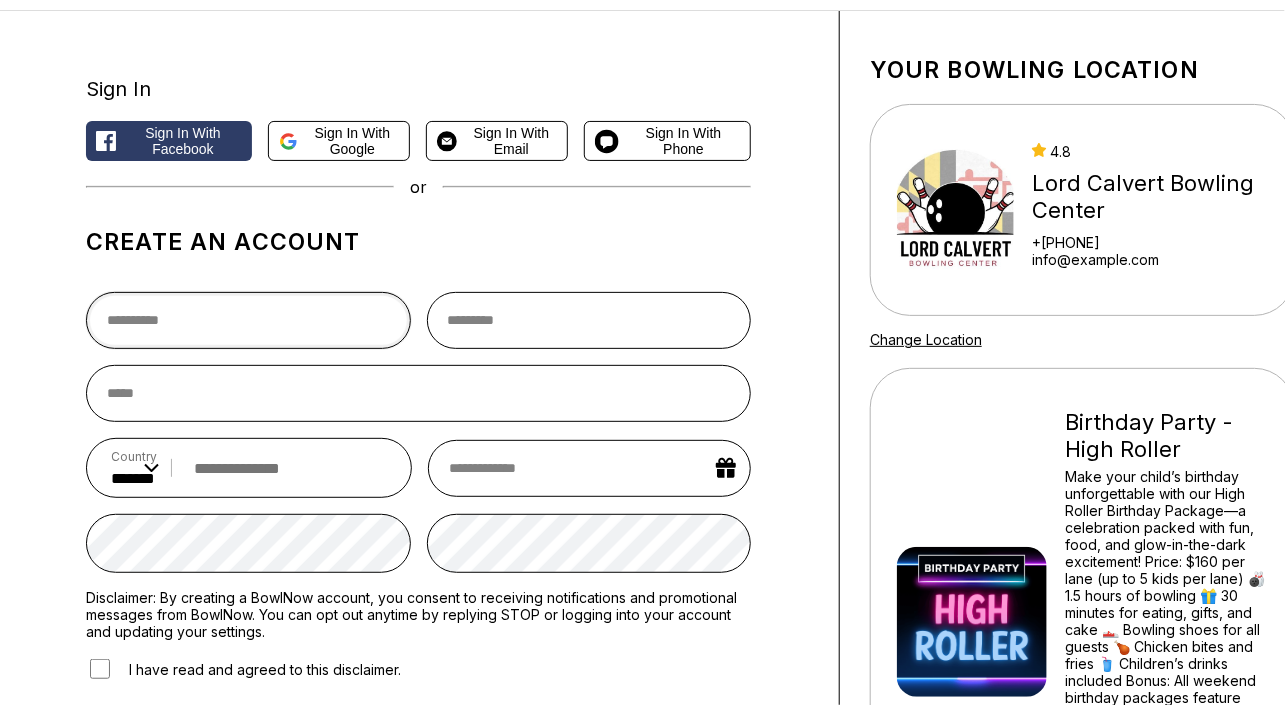 scroll, scrollTop: 0, scrollLeft: 0, axis: both 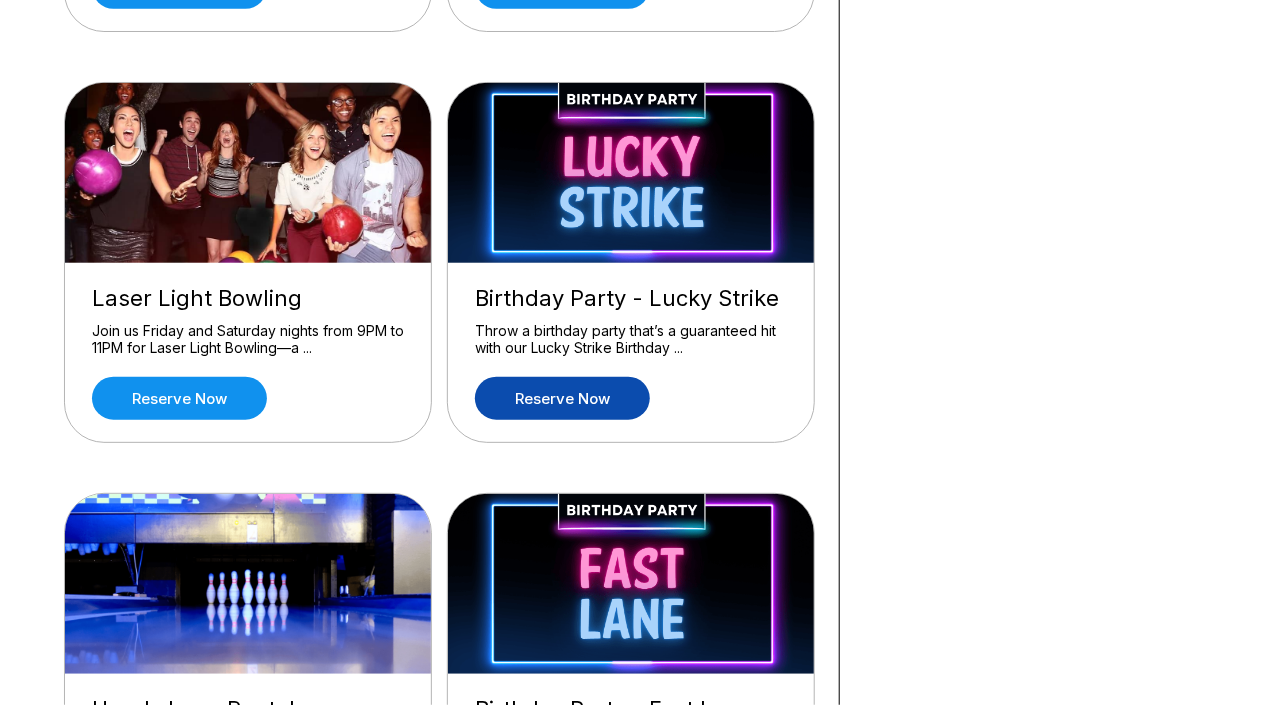 click on "Reserve now" at bounding box center [562, 398] 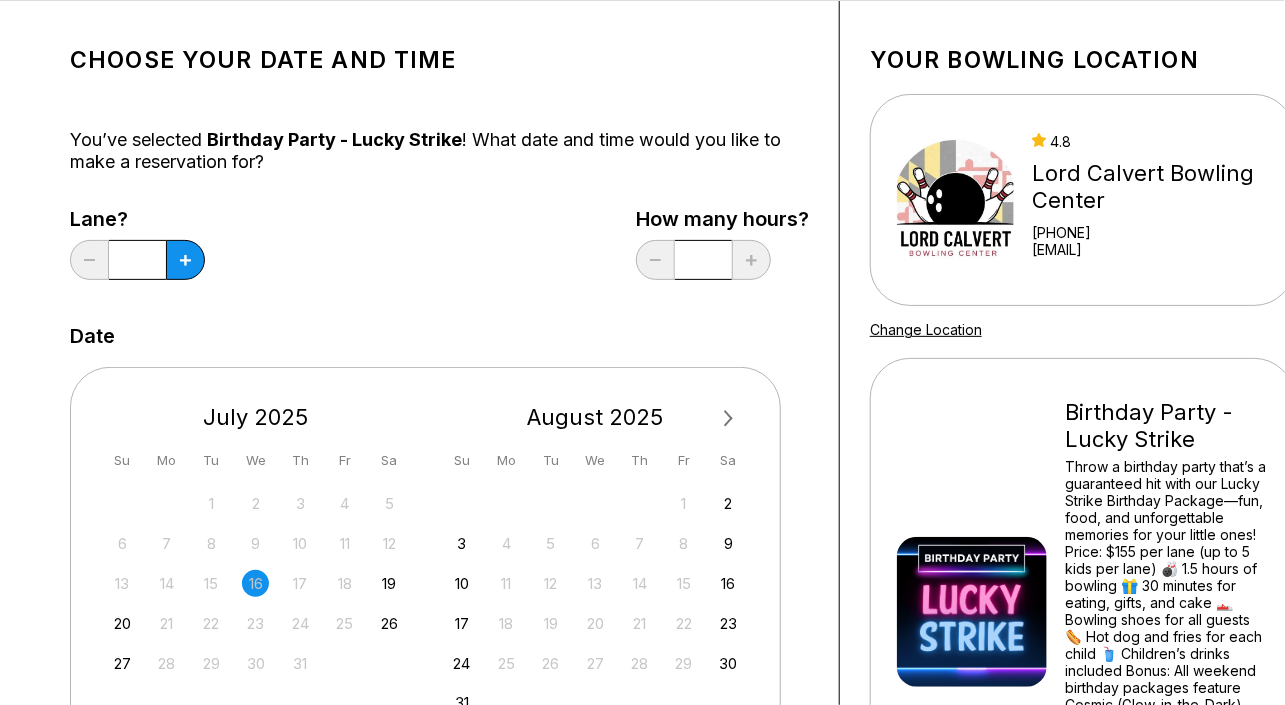scroll, scrollTop: 454, scrollLeft: 0, axis: vertical 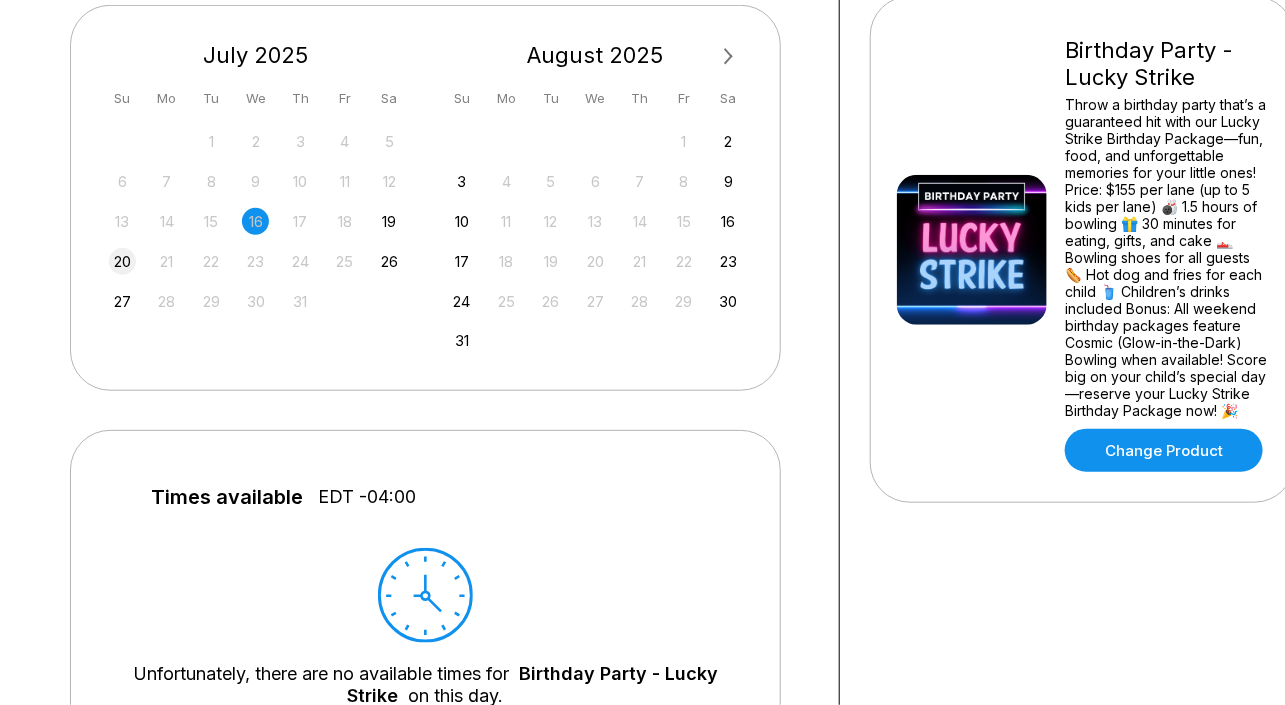 click on "20" at bounding box center (122, 261) 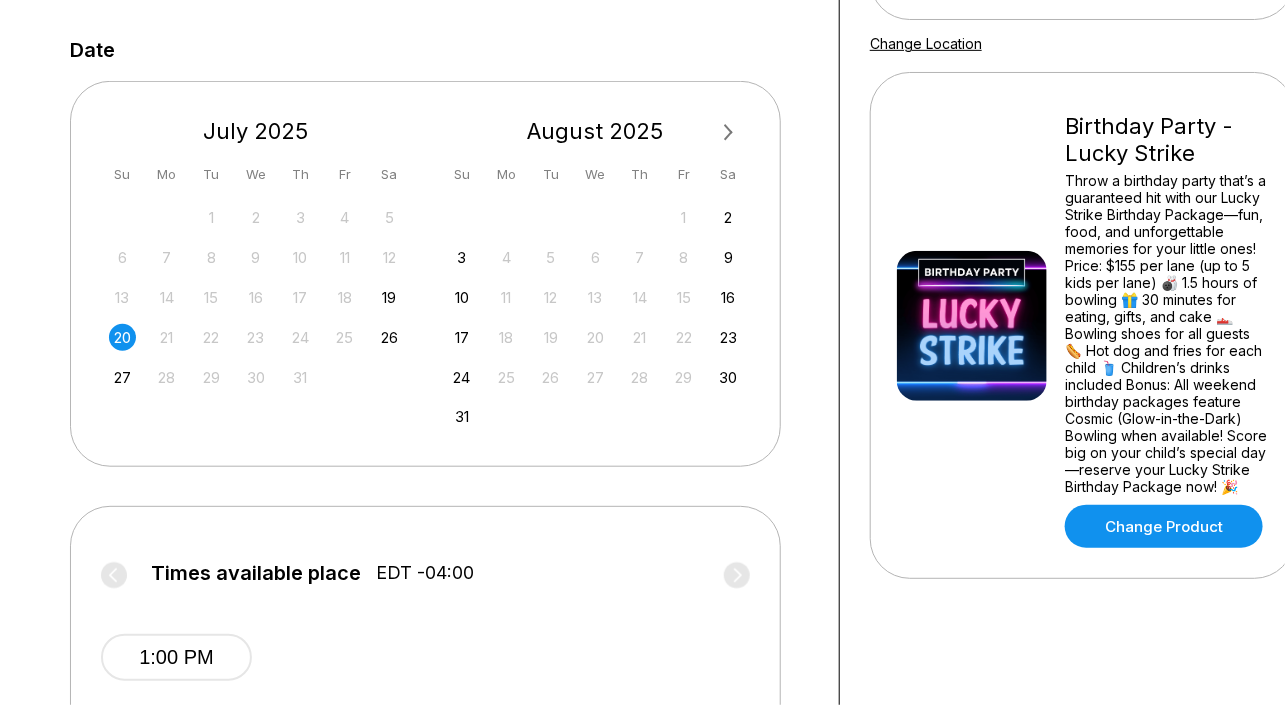 scroll, scrollTop: 454, scrollLeft: 0, axis: vertical 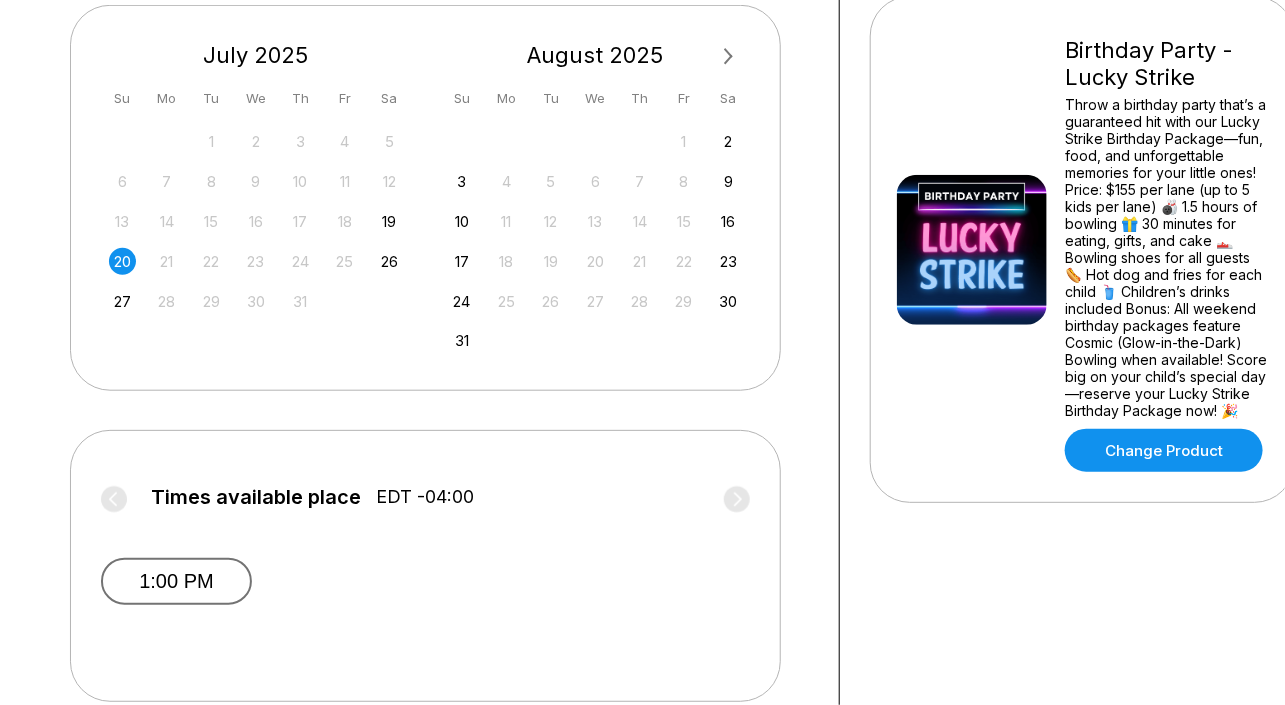 click on "1:00 PM" at bounding box center (176, 581) 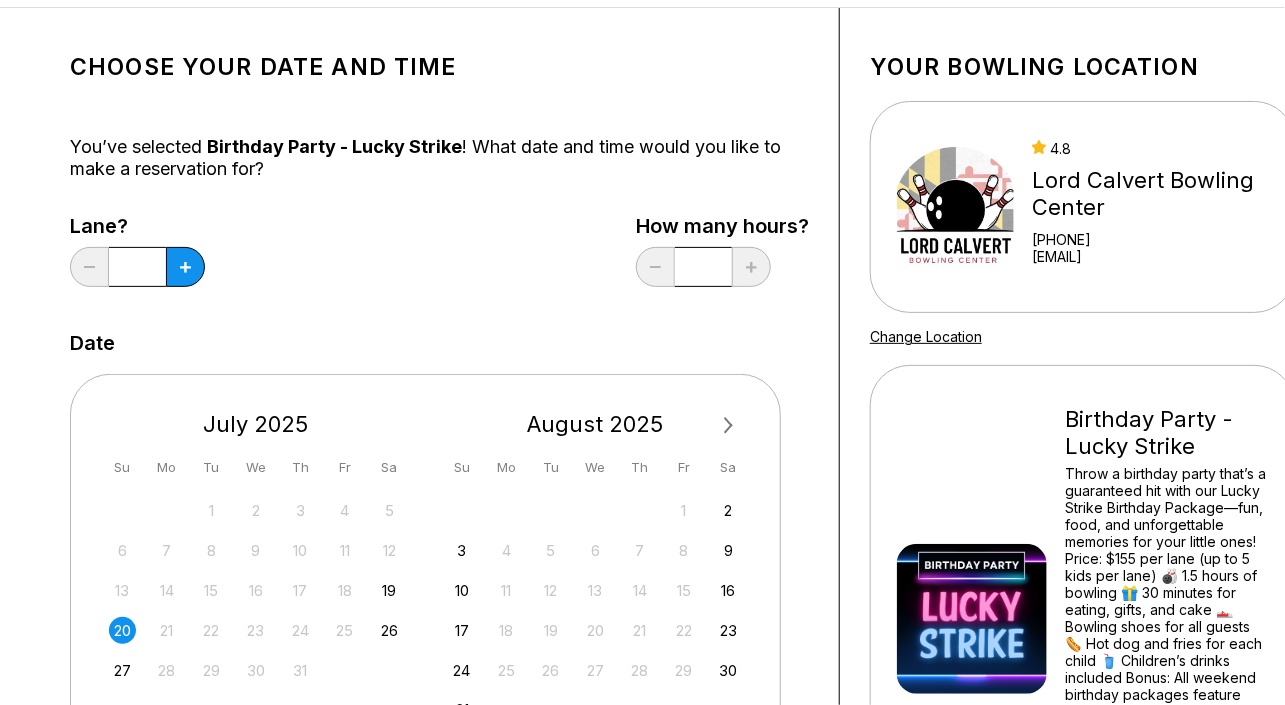 scroll, scrollTop: 0, scrollLeft: 0, axis: both 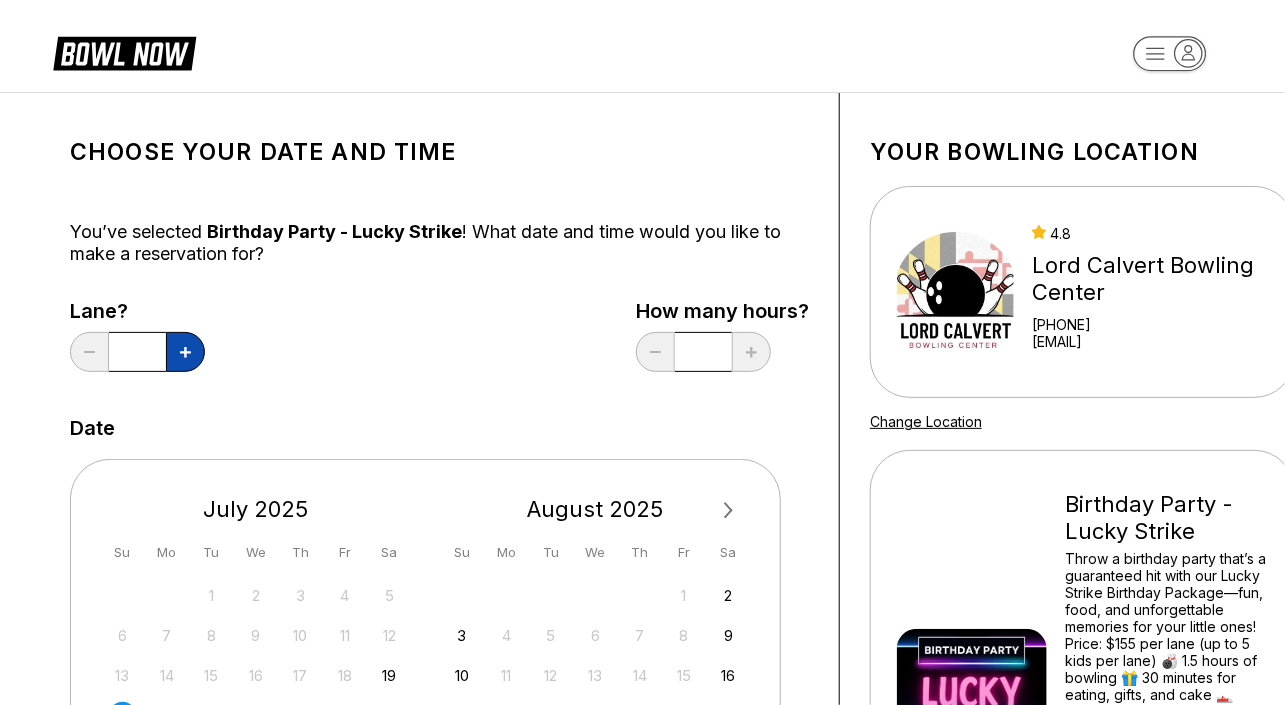 click at bounding box center (185, 352) 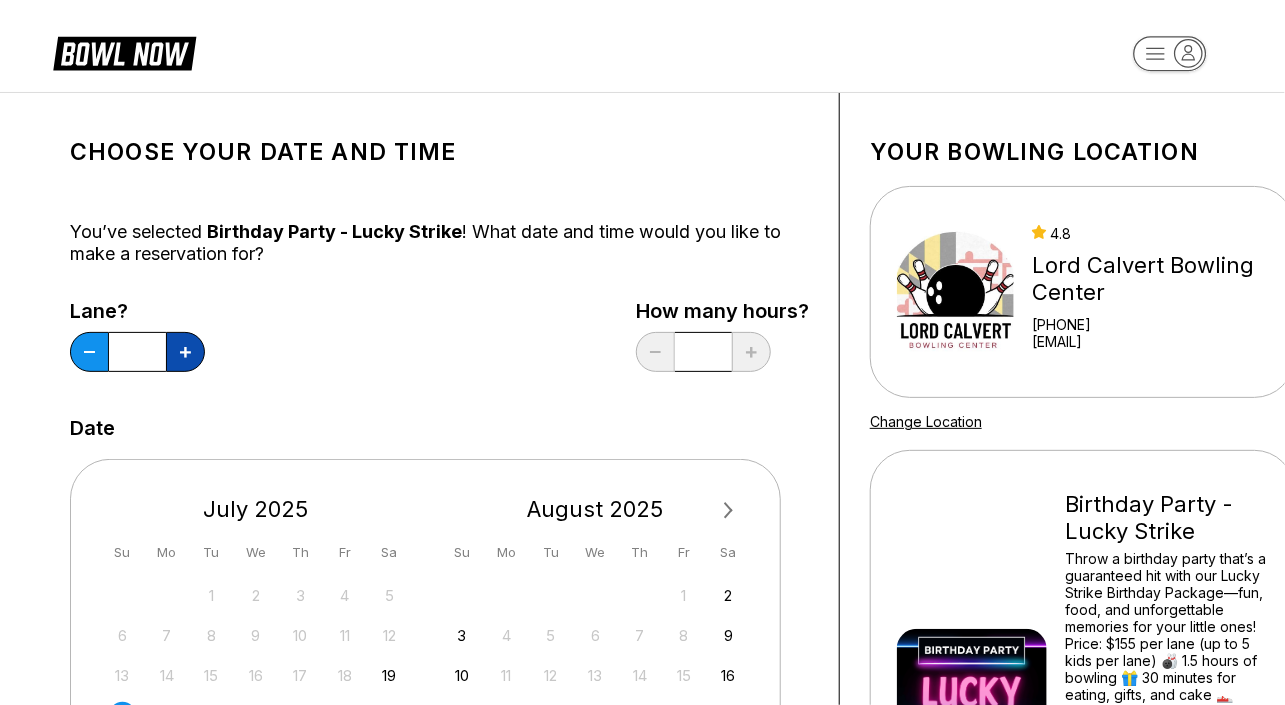 type on "*" 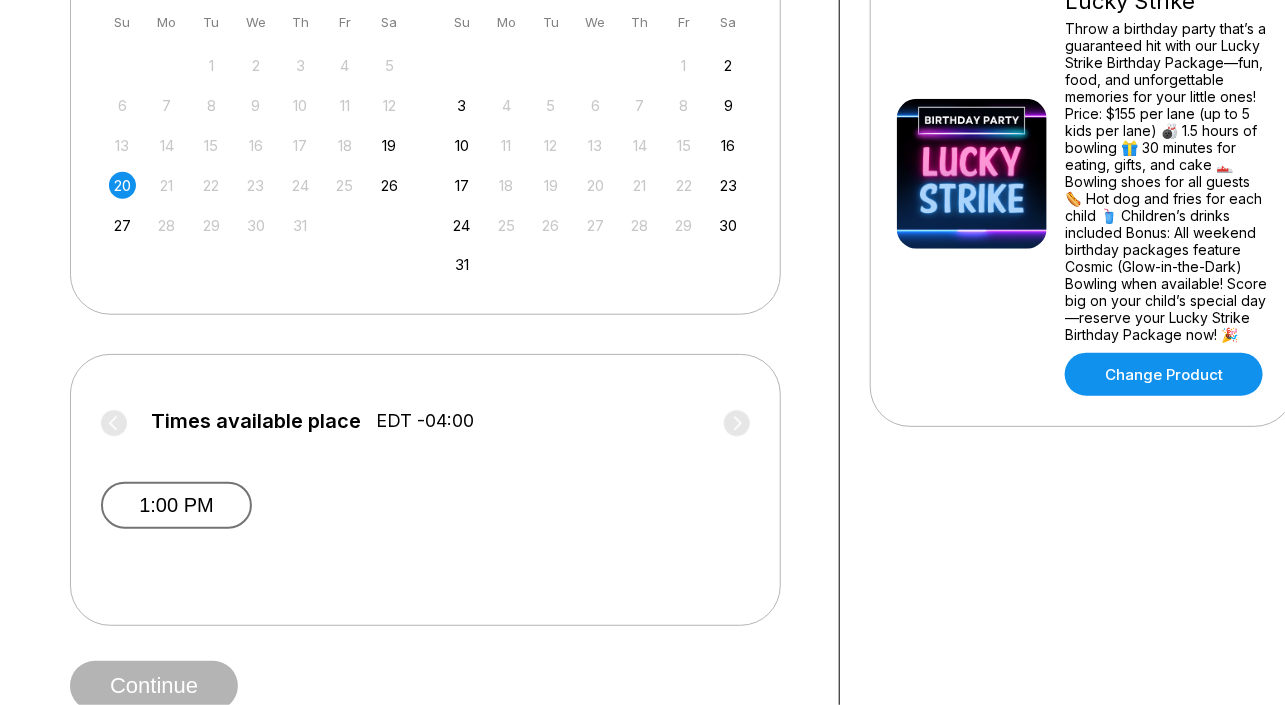scroll, scrollTop: 636, scrollLeft: 0, axis: vertical 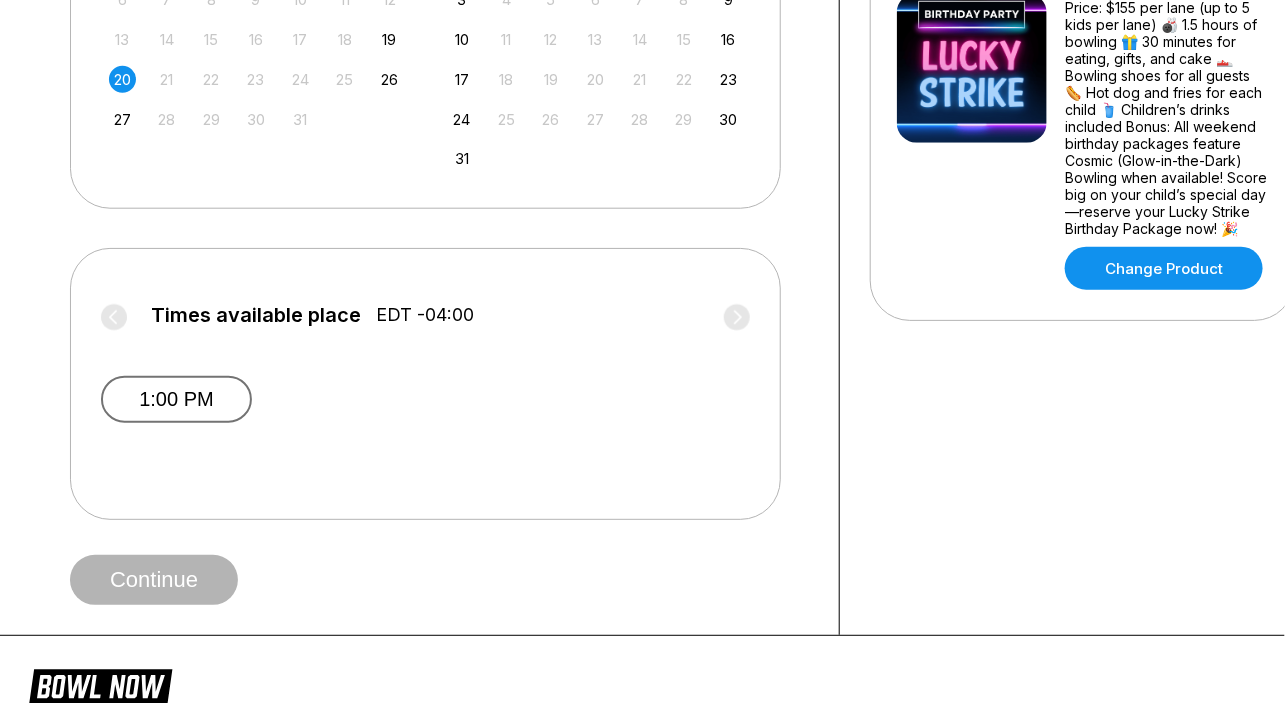 click on "1:00 PM" at bounding box center [176, 399] 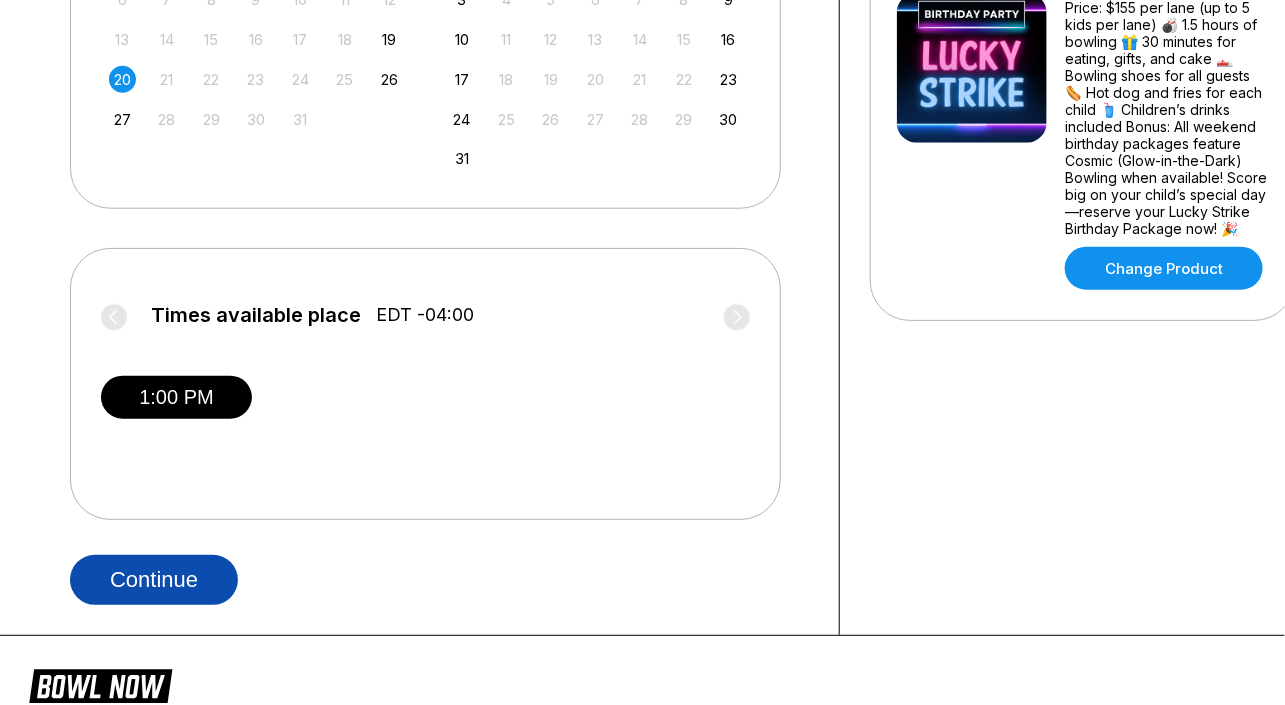 click on "Continue" at bounding box center (154, 580) 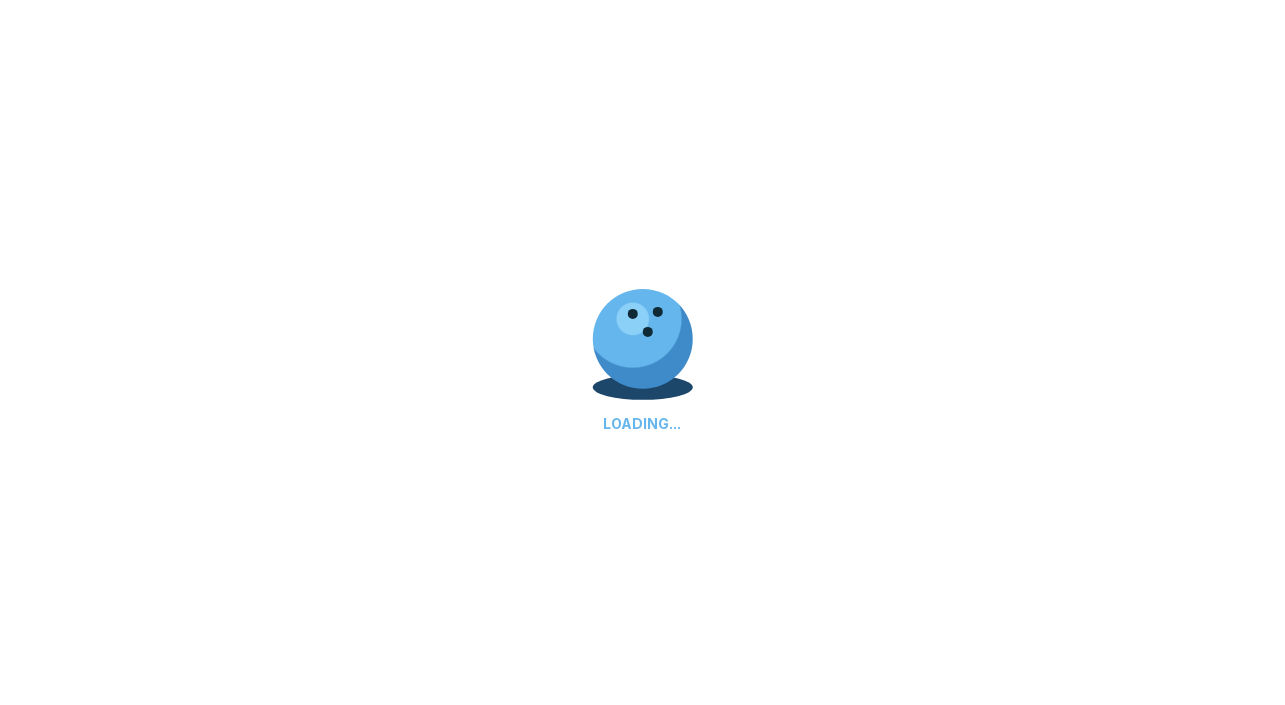 scroll, scrollTop: 0, scrollLeft: 0, axis: both 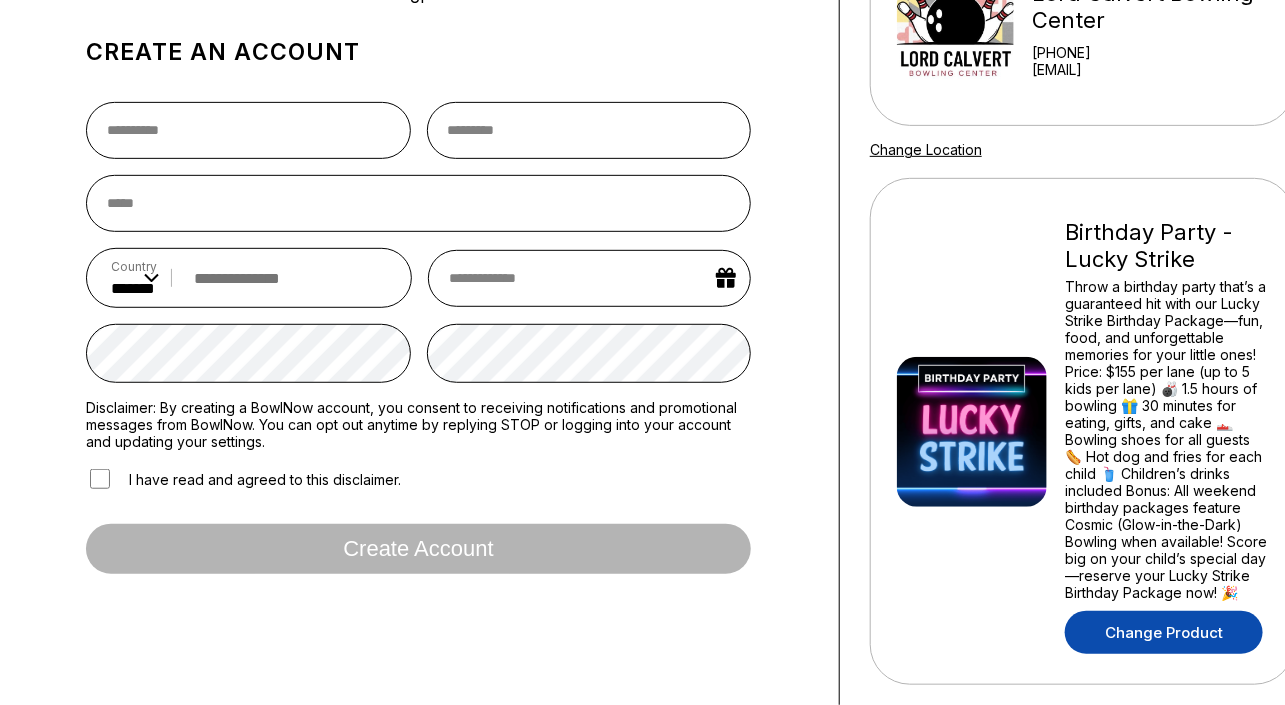 click on "Change Product" at bounding box center [1164, 632] 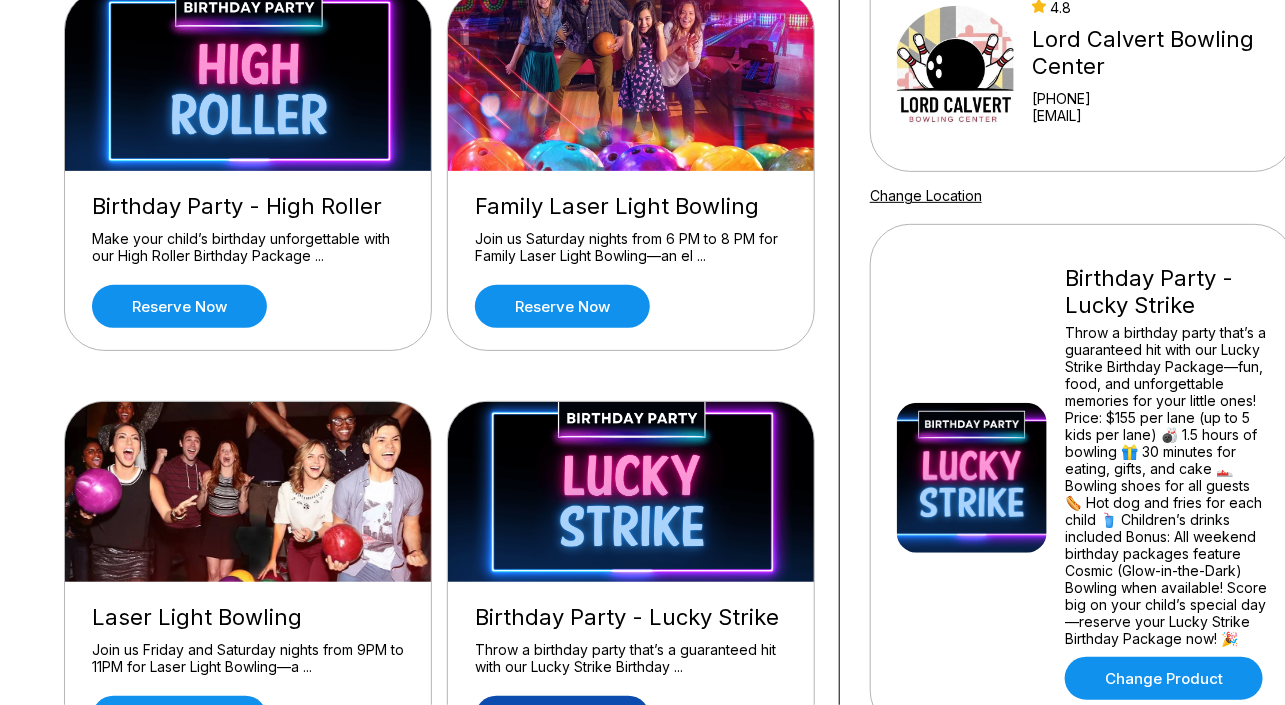 scroll, scrollTop: 545, scrollLeft: 0, axis: vertical 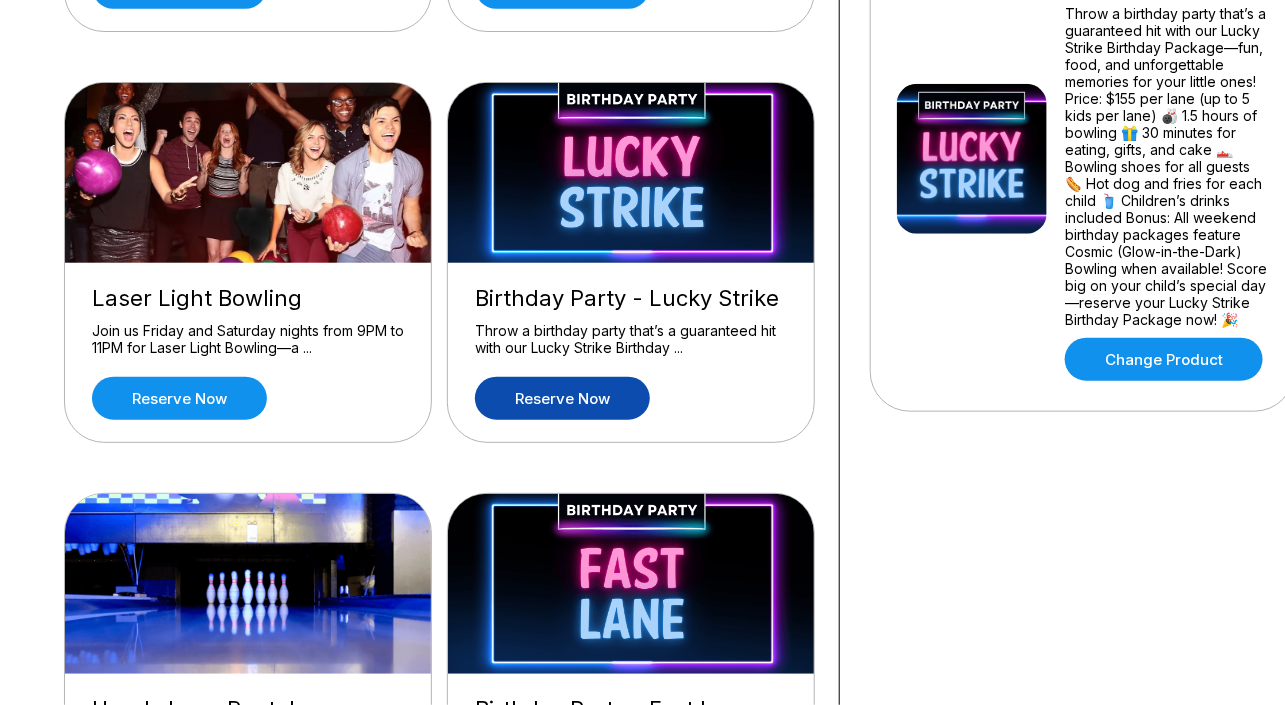 click on "Reserve now" at bounding box center (562, 398) 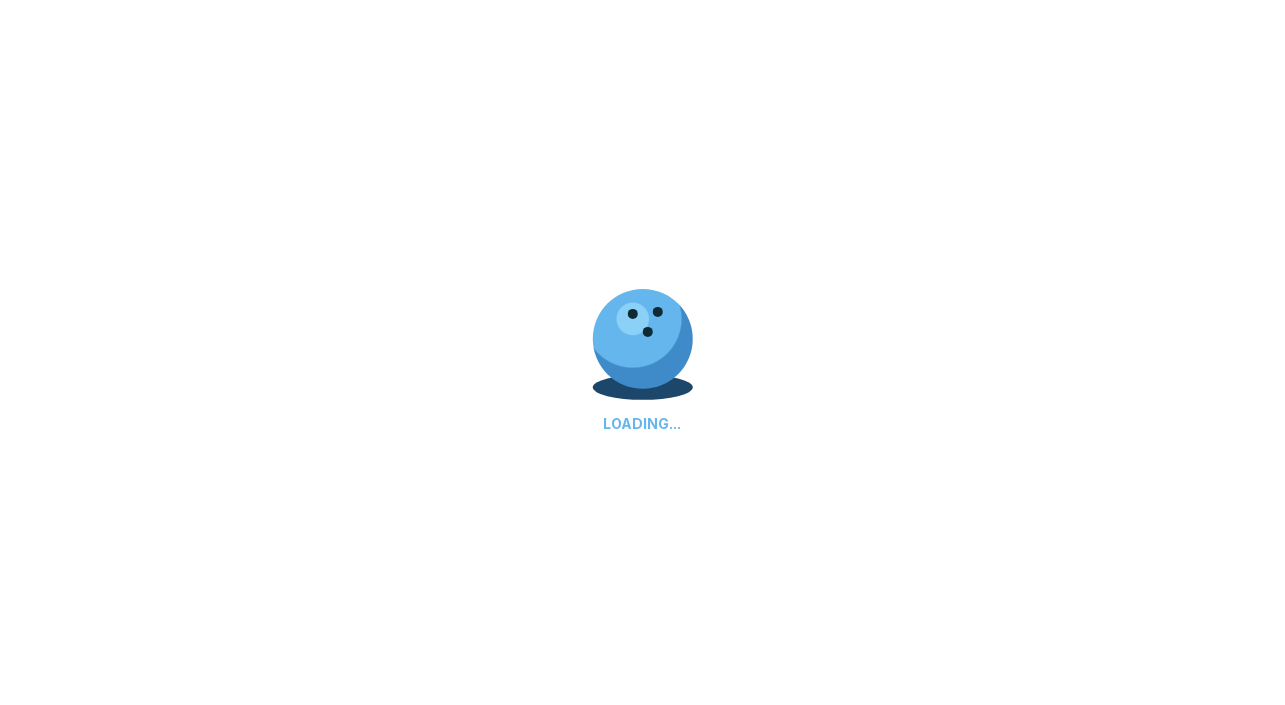 scroll, scrollTop: 0, scrollLeft: 0, axis: both 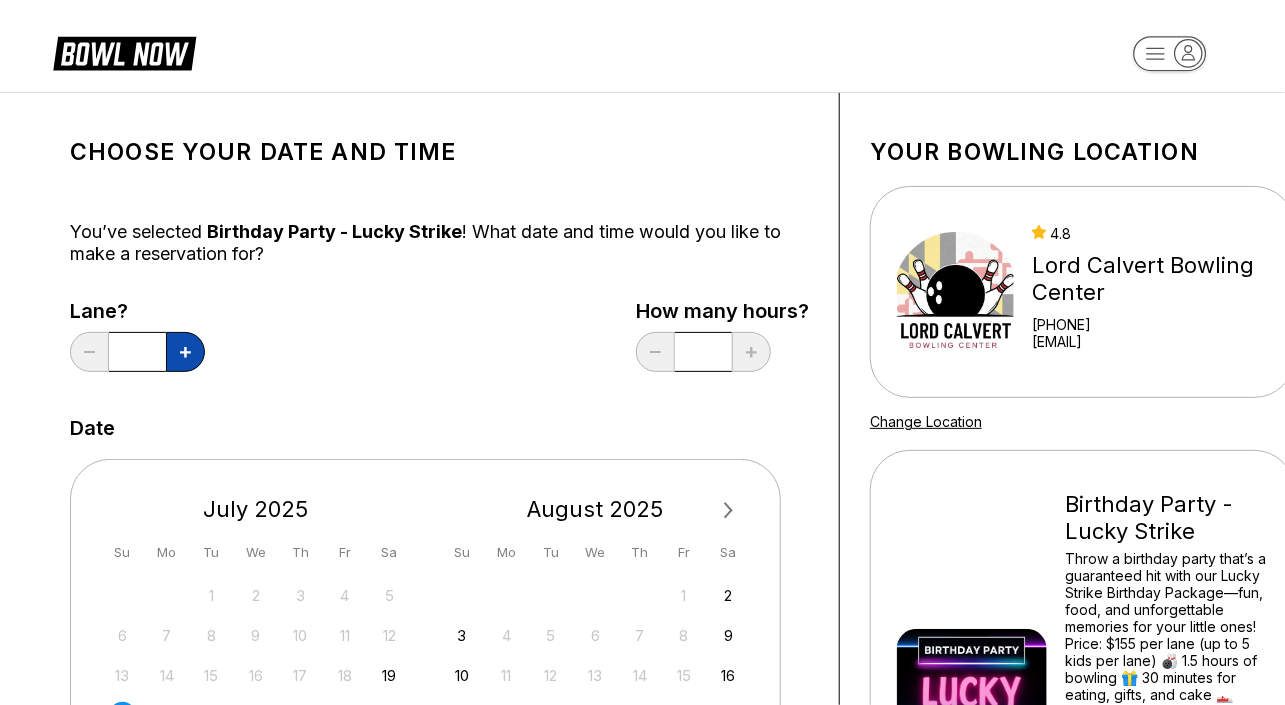 click 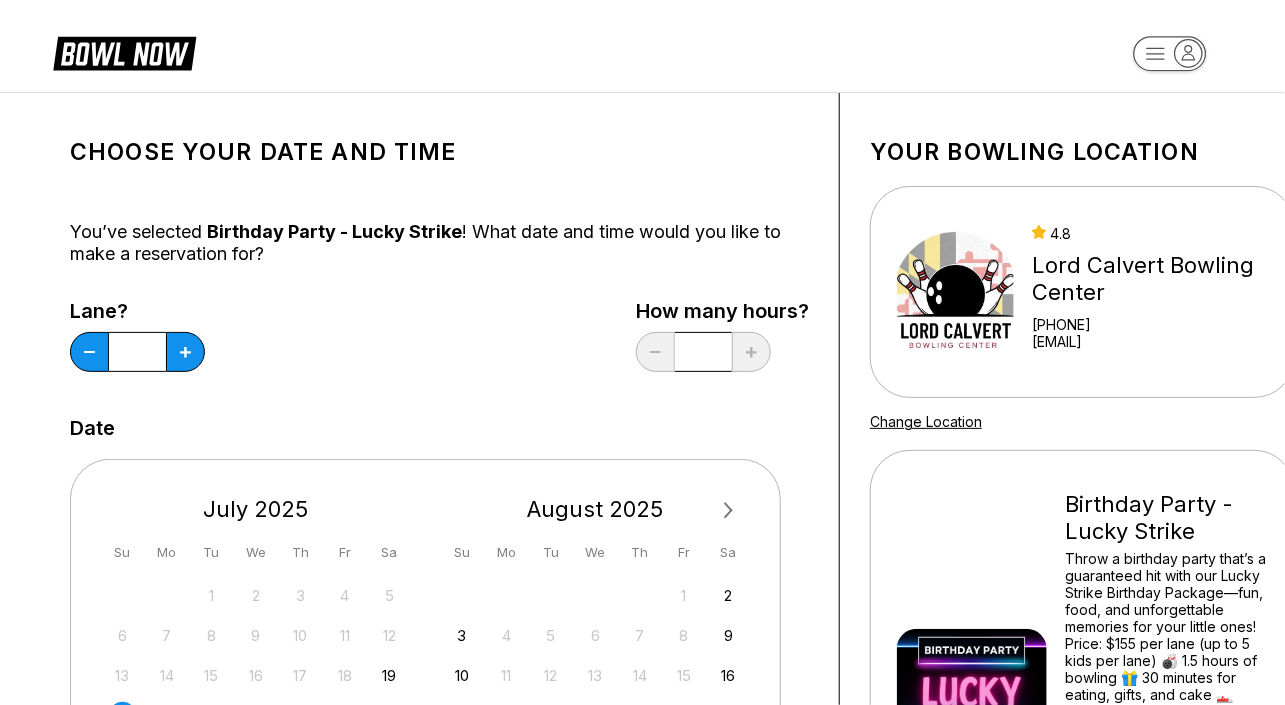 scroll, scrollTop: 454, scrollLeft: 0, axis: vertical 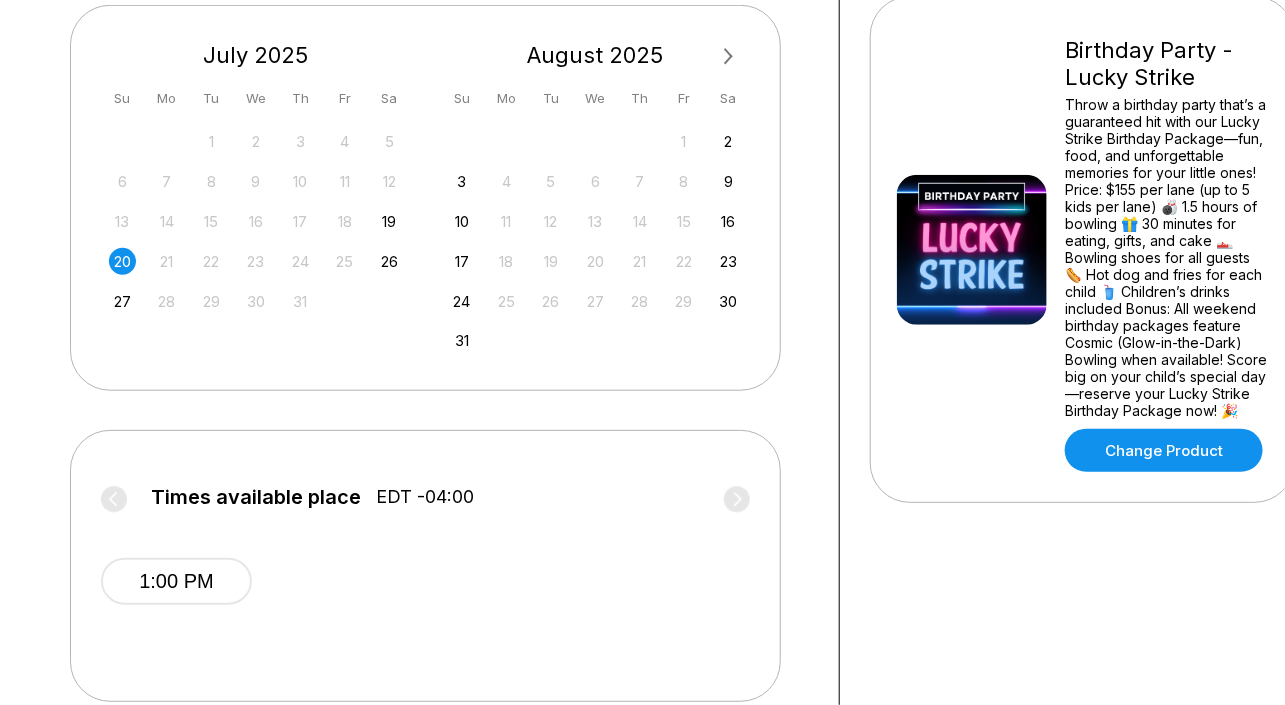 click on "20" at bounding box center (122, 261) 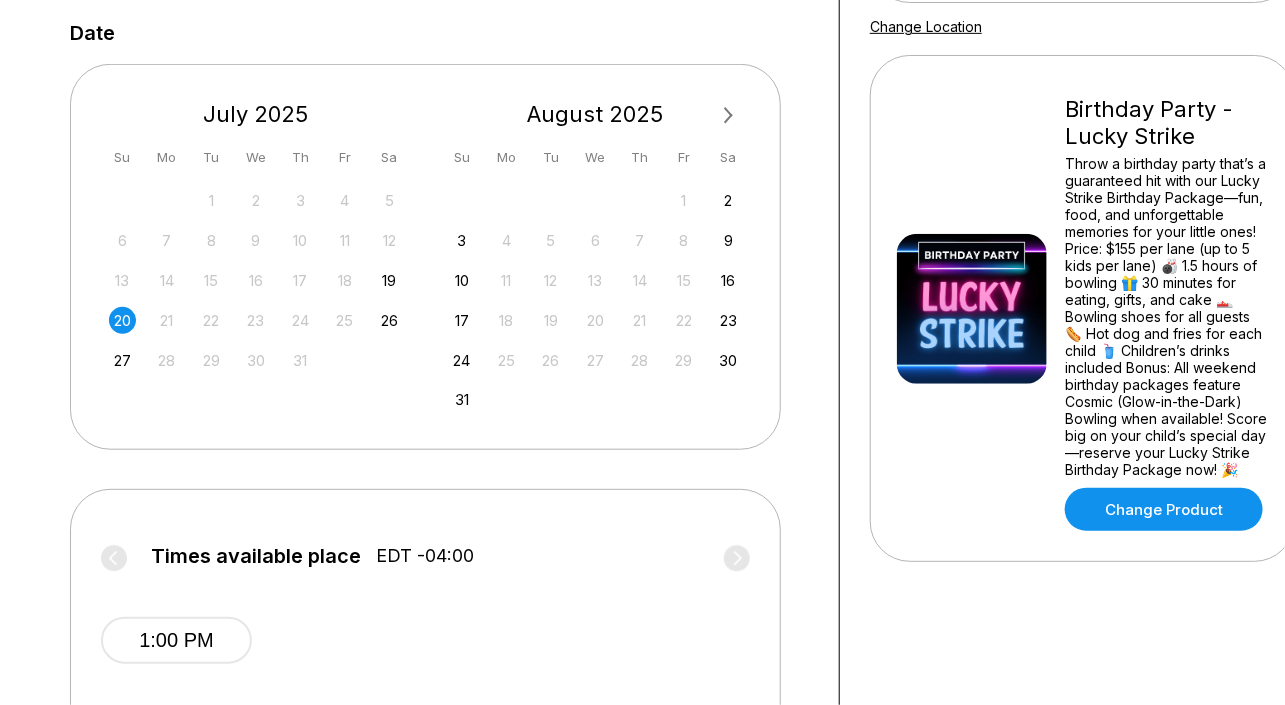scroll, scrollTop: 181, scrollLeft: 0, axis: vertical 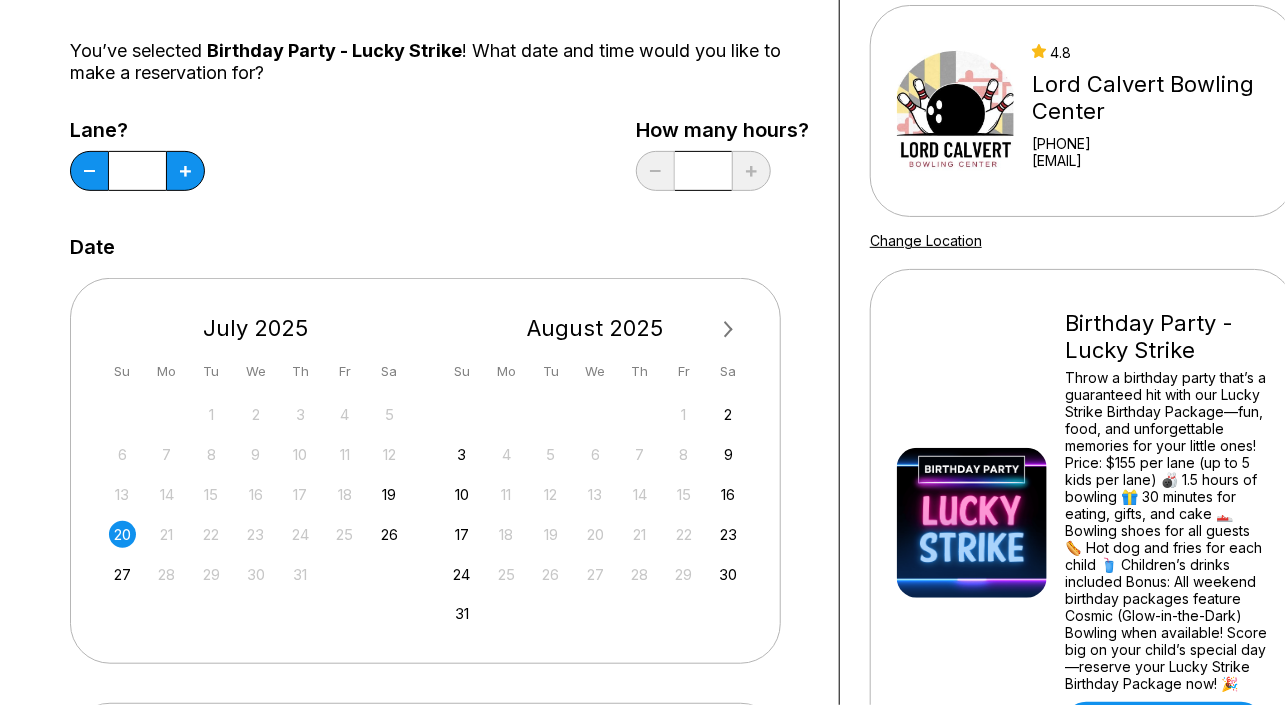 click on "Choose your Date and time You’ve selected   Birthday Party - Lucky Strike ! What date and time would you like to make a reservation for? Lane? * How many hours? * Date Next Month July 2025 Su Mo Tu We Th Fr Sa 29 30 1 2 3 4 5 6 7 8 9 10 11 12 13 14 15 16 17 18 19 20 21 22 23 24 25 26 27 28 29 30 31 August 2025 Su Mo Tu We Th Fr Sa 1 2 3 4 5 6 7 8 9 10 11 12 13 14 15 16 17 18 19 20 21 22 23 24 25 26 27 28 29 30 31 1 2 3 4 5 6 Times available place EDT -04:00 1:00 PM Continue" at bounding box center (439, 501) 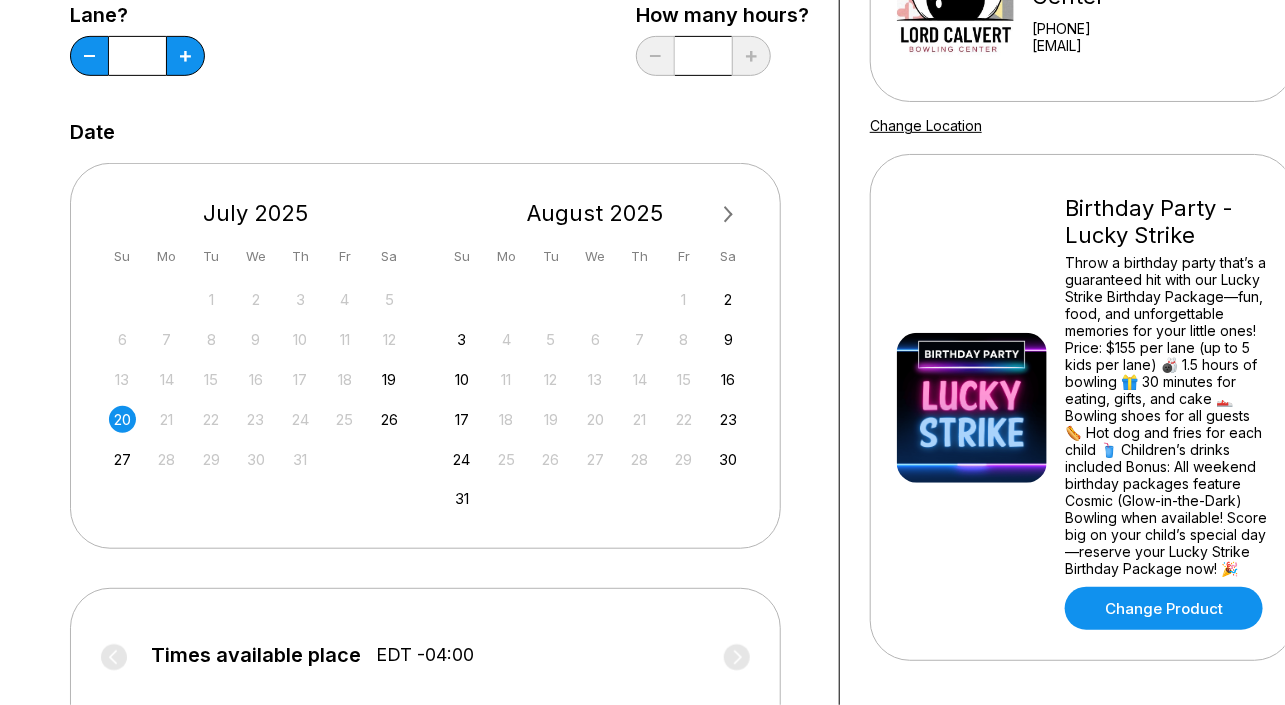 scroll, scrollTop: 636, scrollLeft: 0, axis: vertical 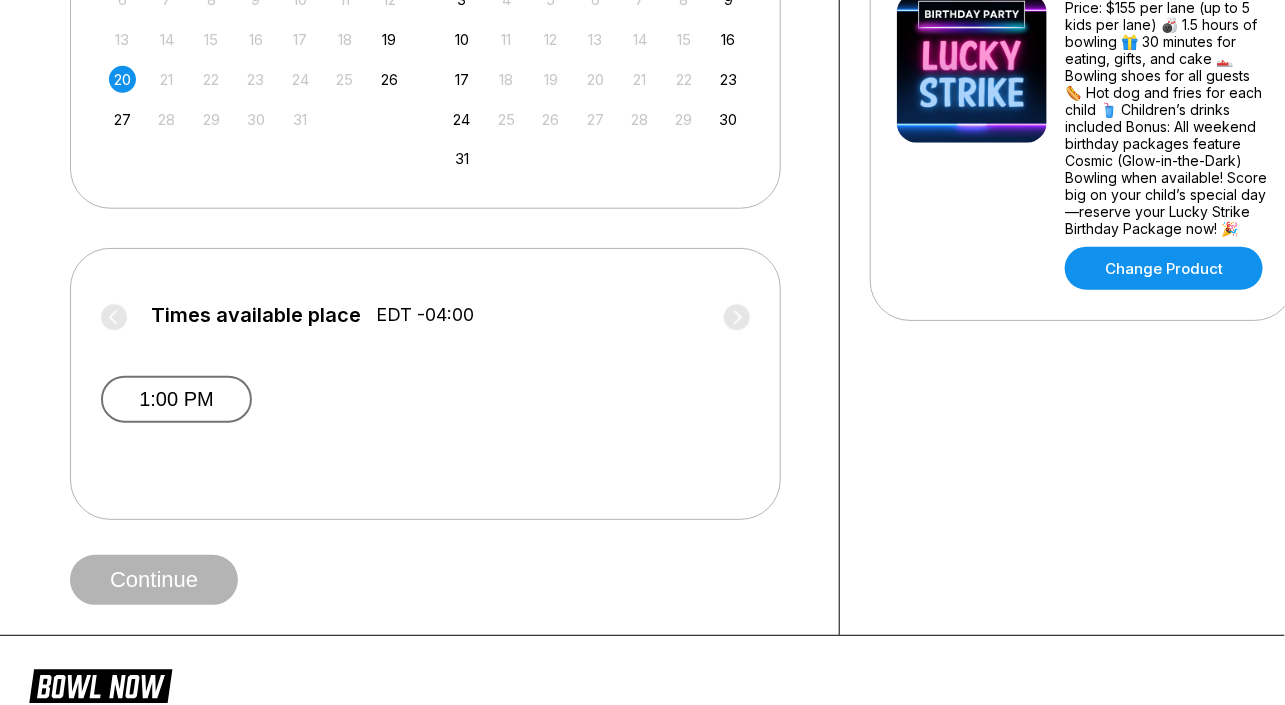 click on "1:00 PM" at bounding box center (176, 399) 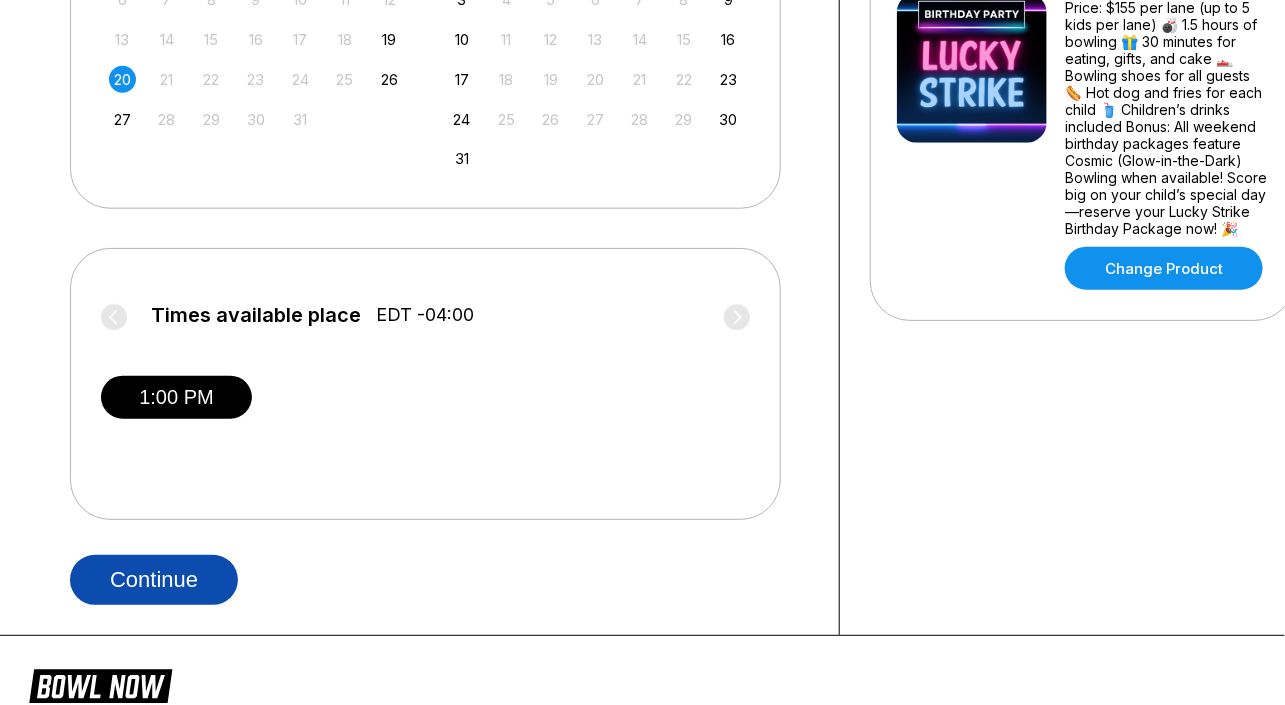 click on "Continue" at bounding box center (154, 580) 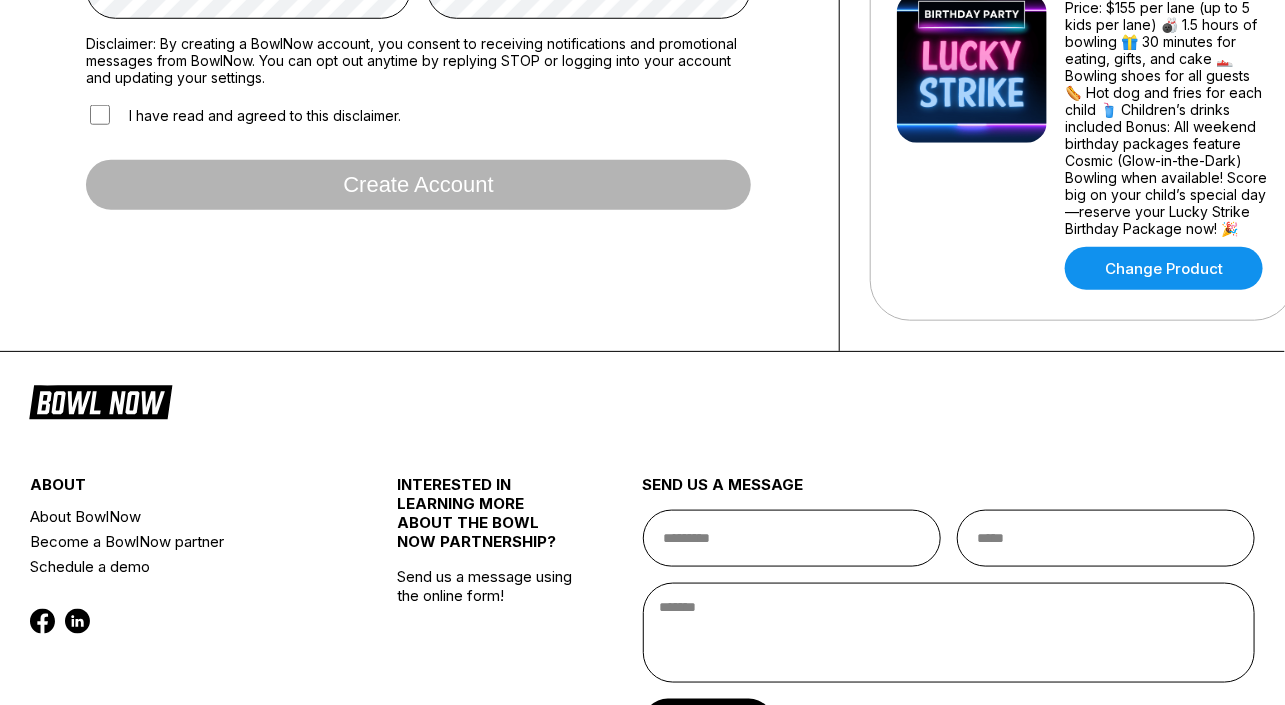 scroll, scrollTop: 0, scrollLeft: 0, axis: both 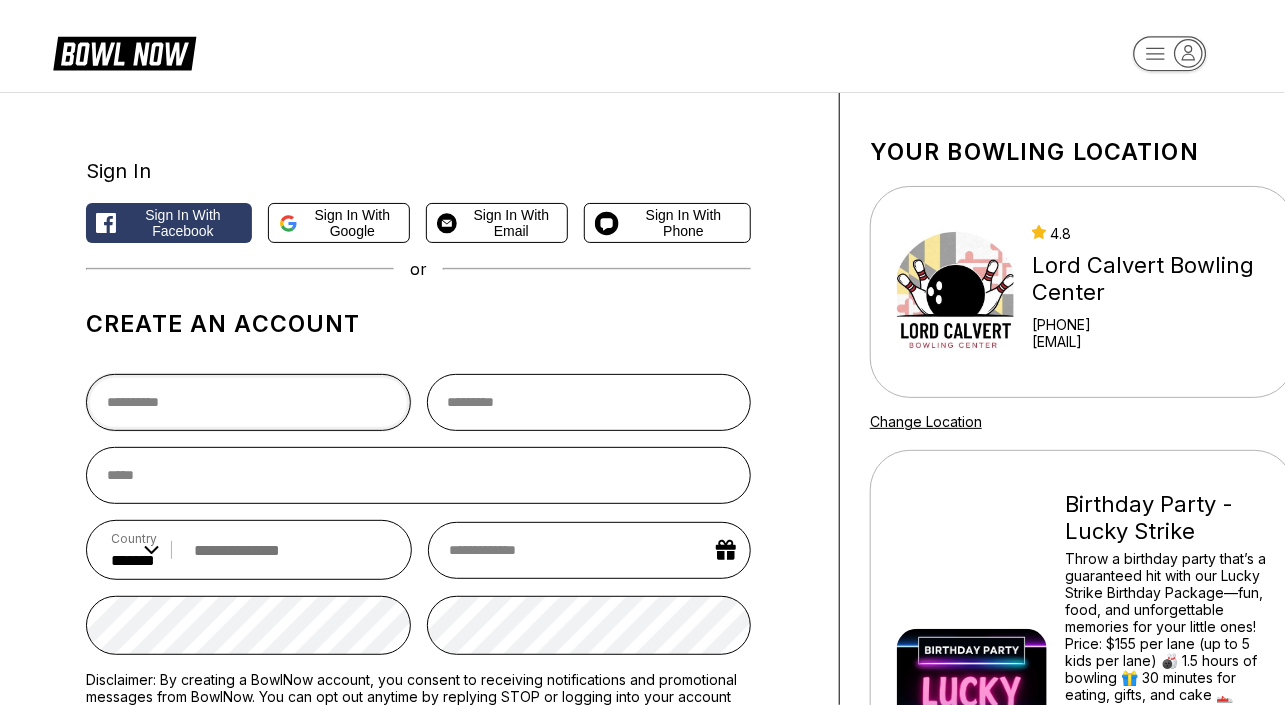 click at bounding box center (248, 402) 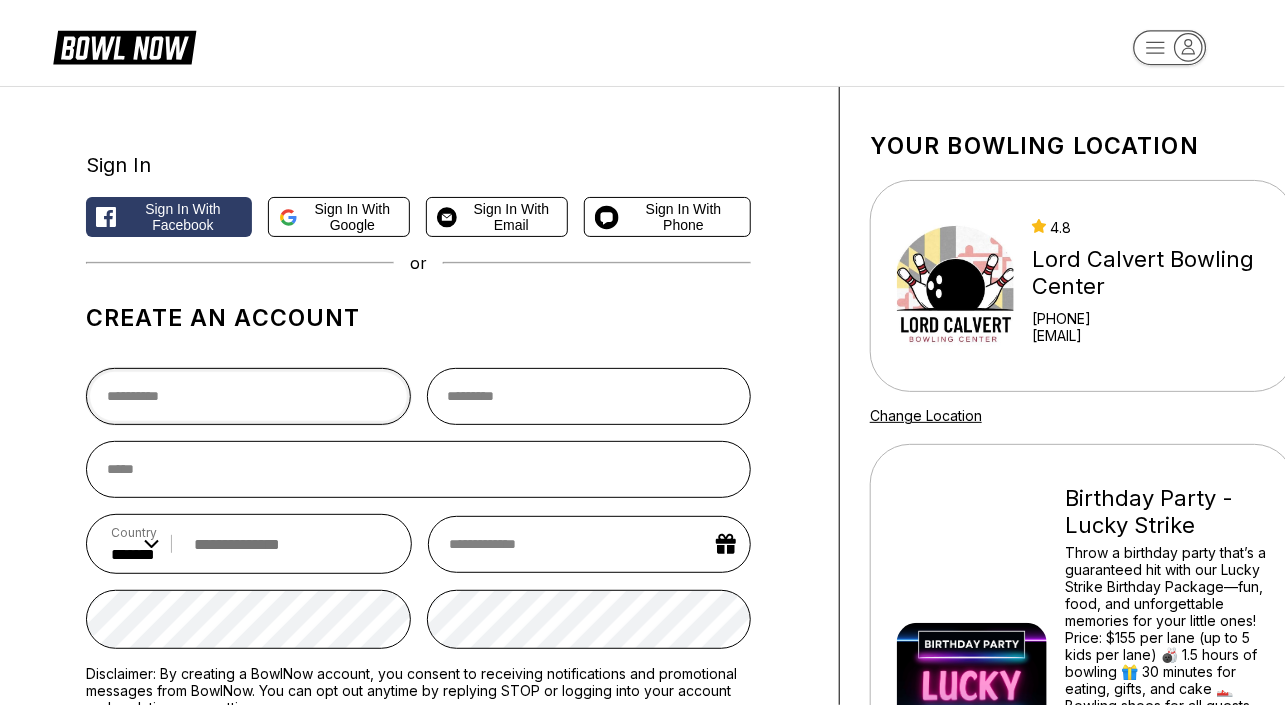 scroll, scrollTop: 0, scrollLeft: 0, axis: both 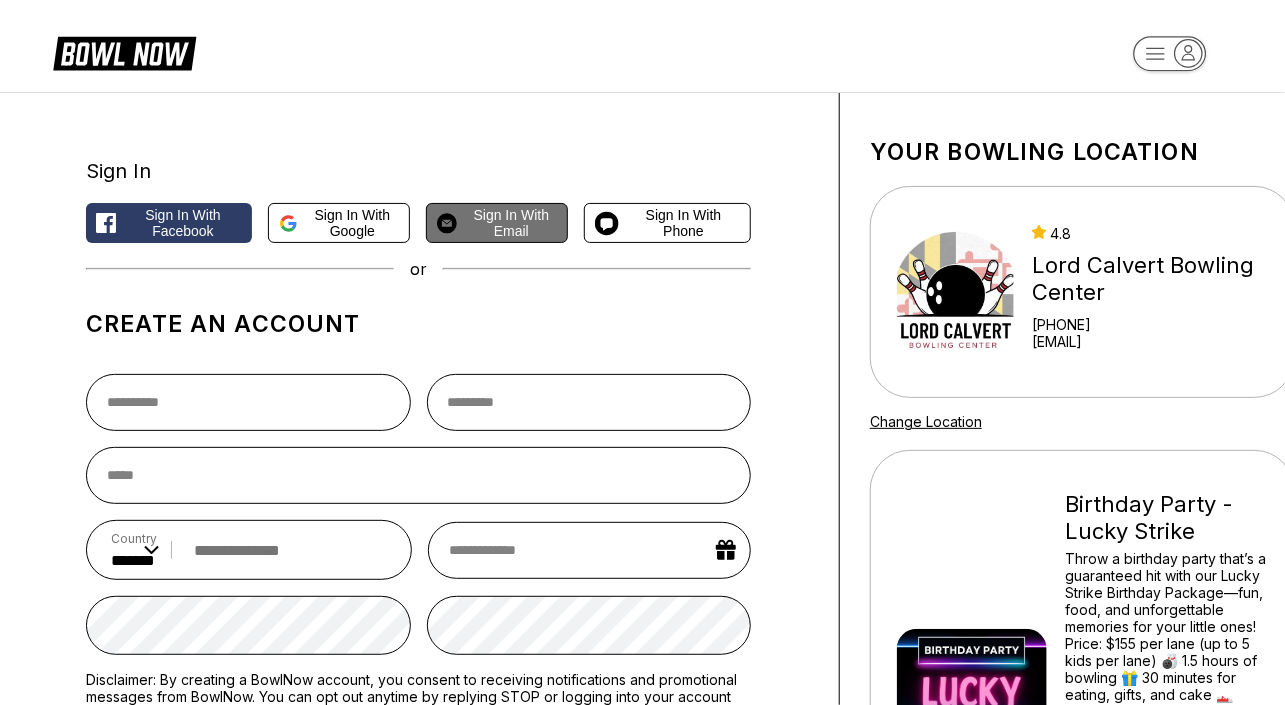 click on "Sign in with Email" at bounding box center [511, 223] 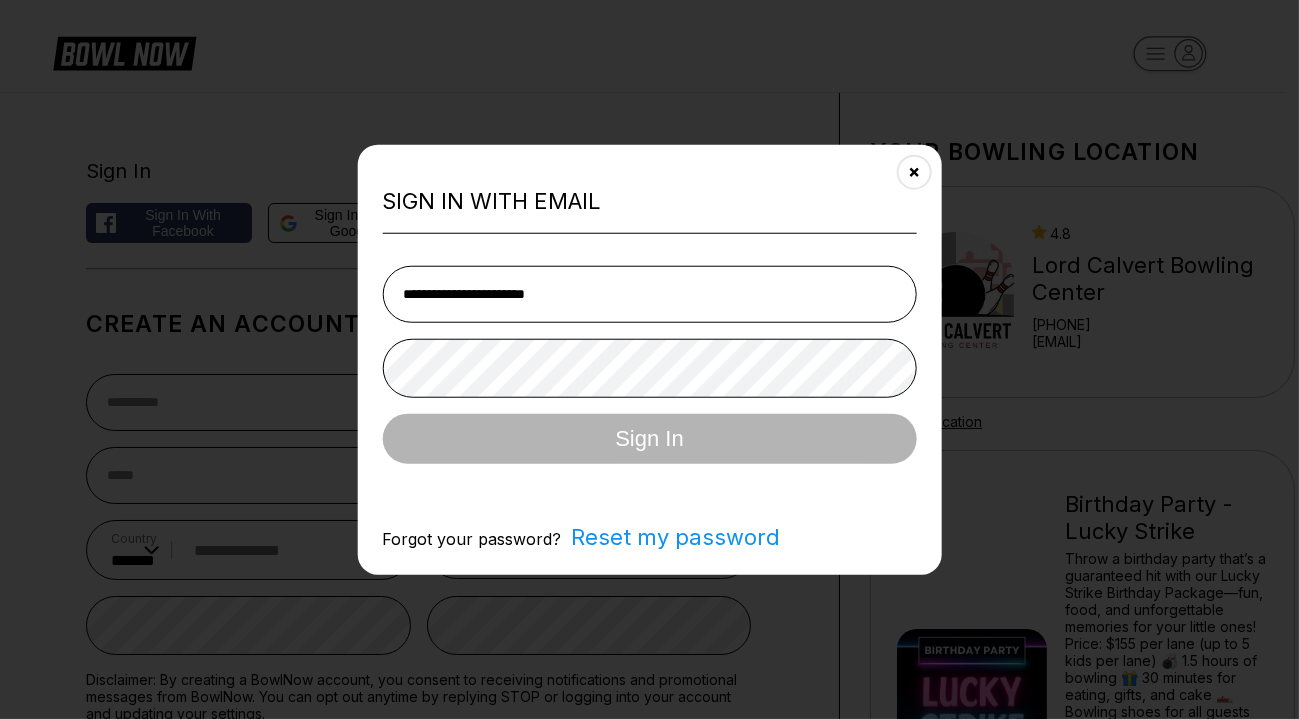 type on "**********" 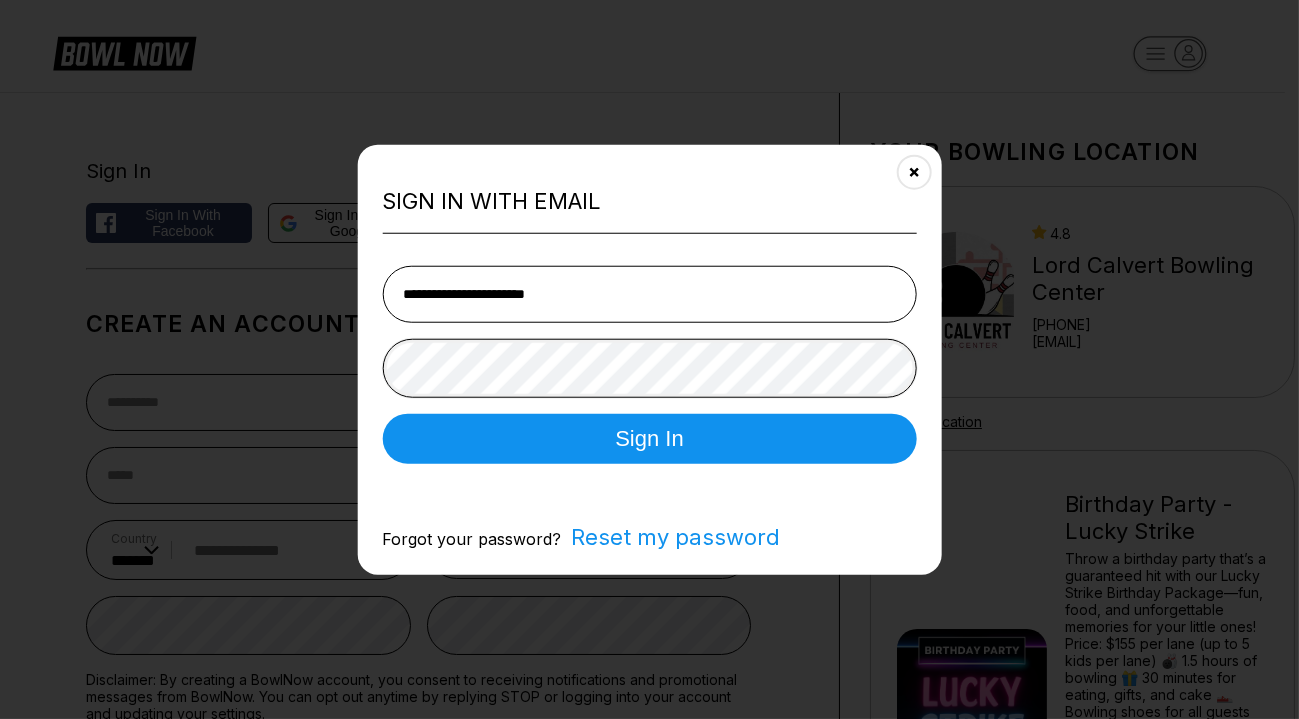 click on "Sign In" at bounding box center (649, 439) 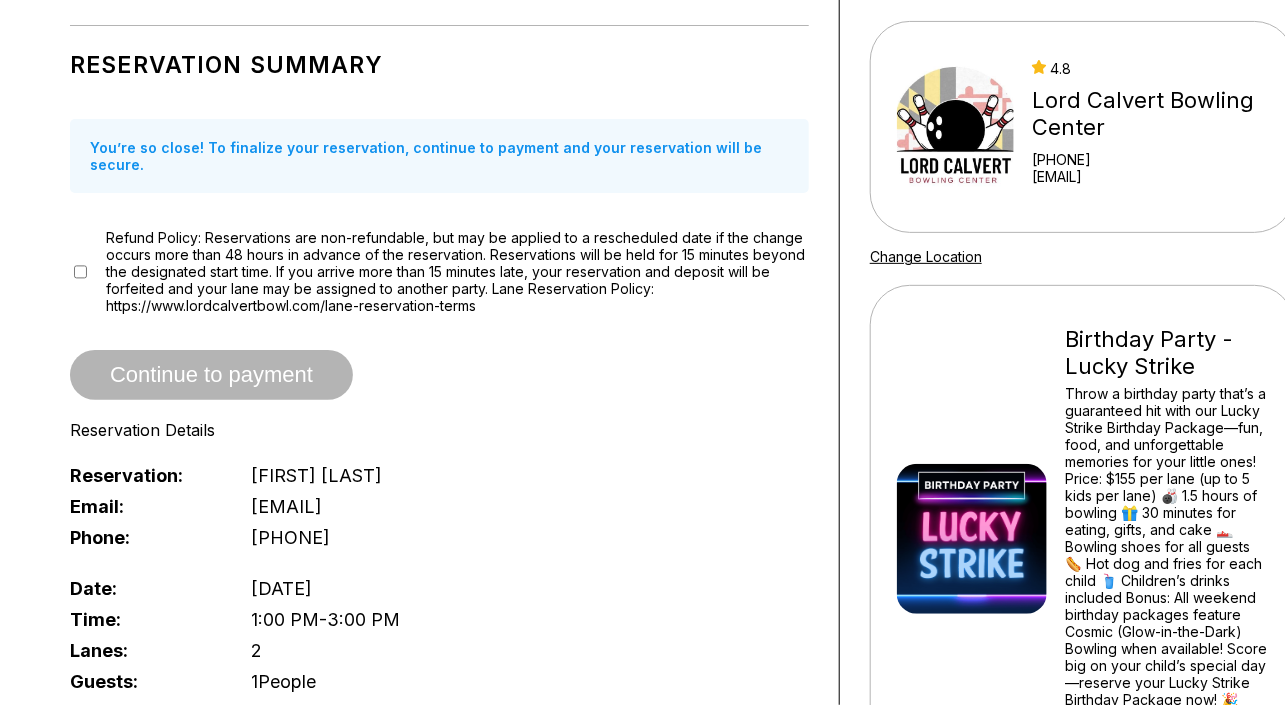 scroll, scrollTop: 181, scrollLeft: 0, axis: vertical 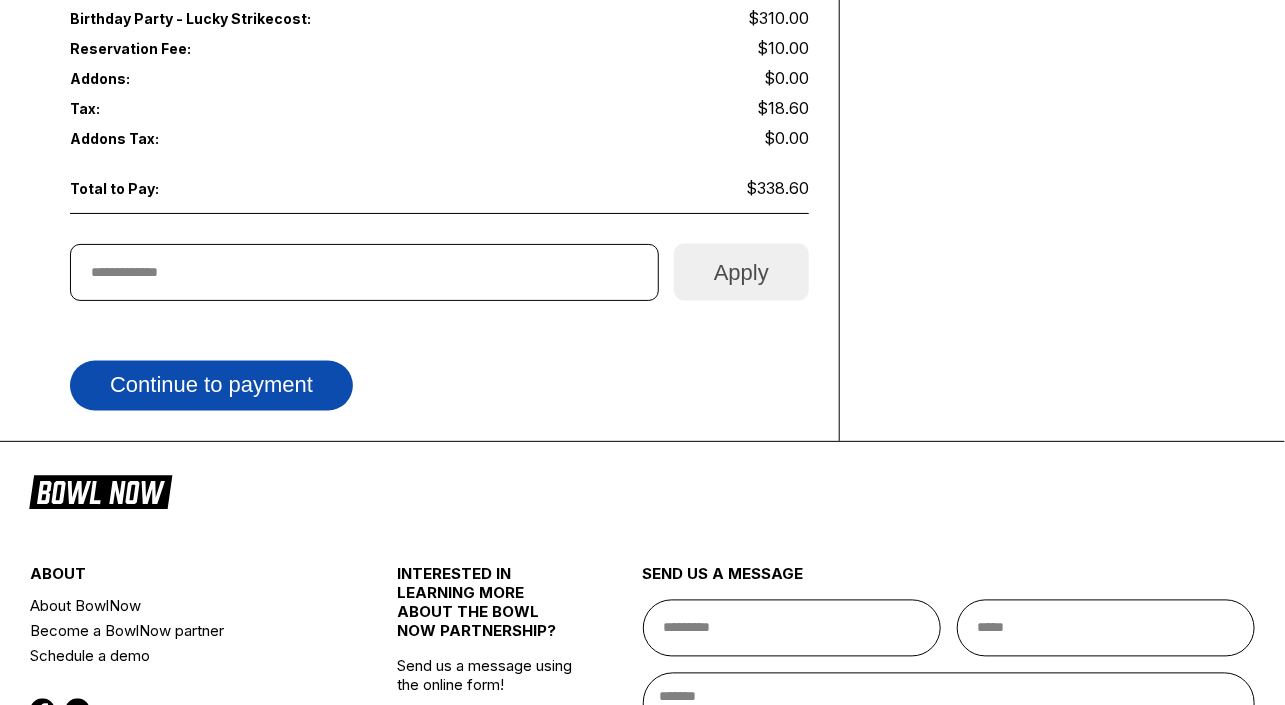 click on "Continue to payment" at bounding box center [211, 386] 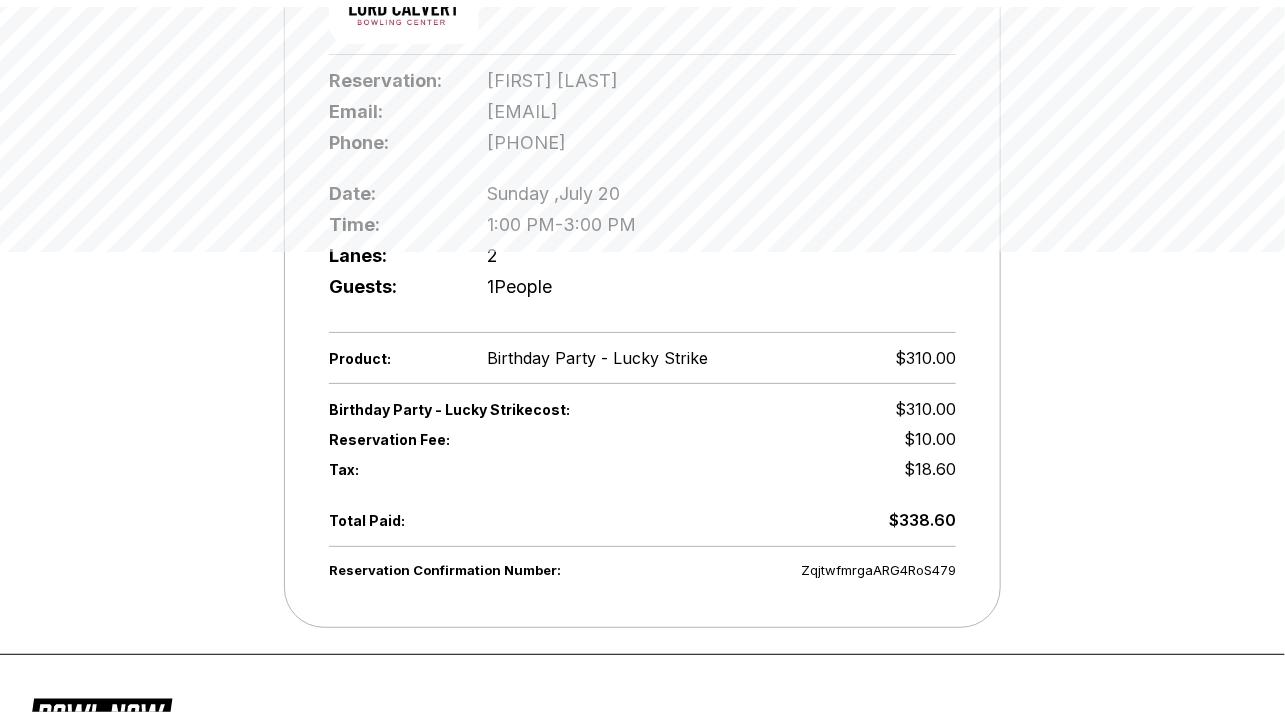 scroll, scrollTop: 363, scrollLeft: 0, axis: vertical 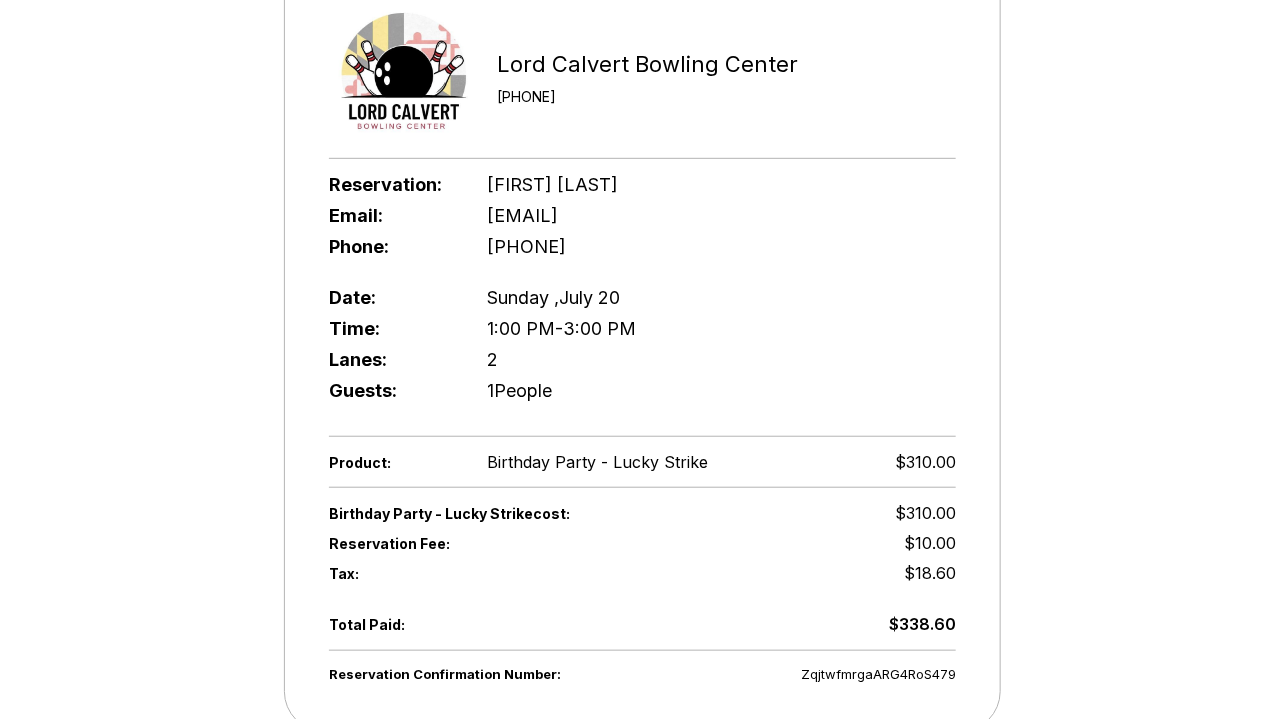 click on "Reservation: [FIRST] [LAST] Email: [EMAIL] Phone: [PHONE] Date: Sunday ,July 20 Time:  1:00 PM  -  3:00 PM Lanes: 2 Guests: 1  People" at bounding box center [642, 308] 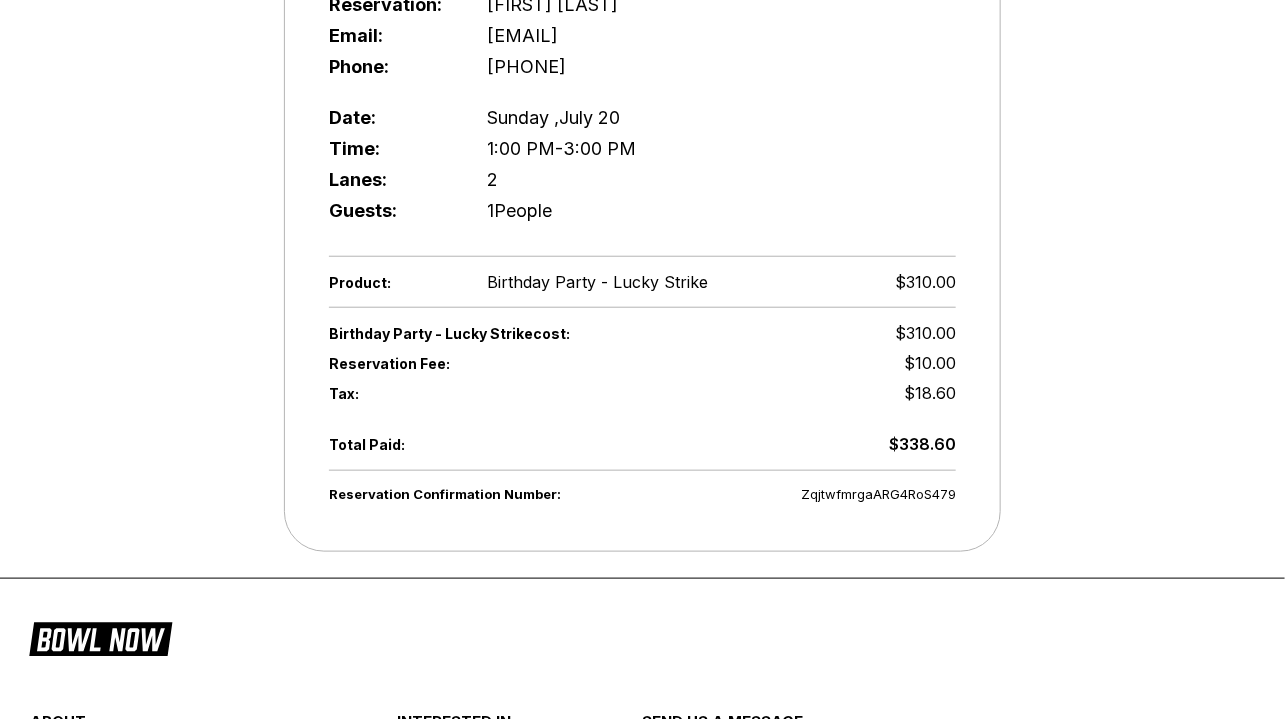 scroll, scrollTop: 454, scrollLeft: 0, axis: vertical 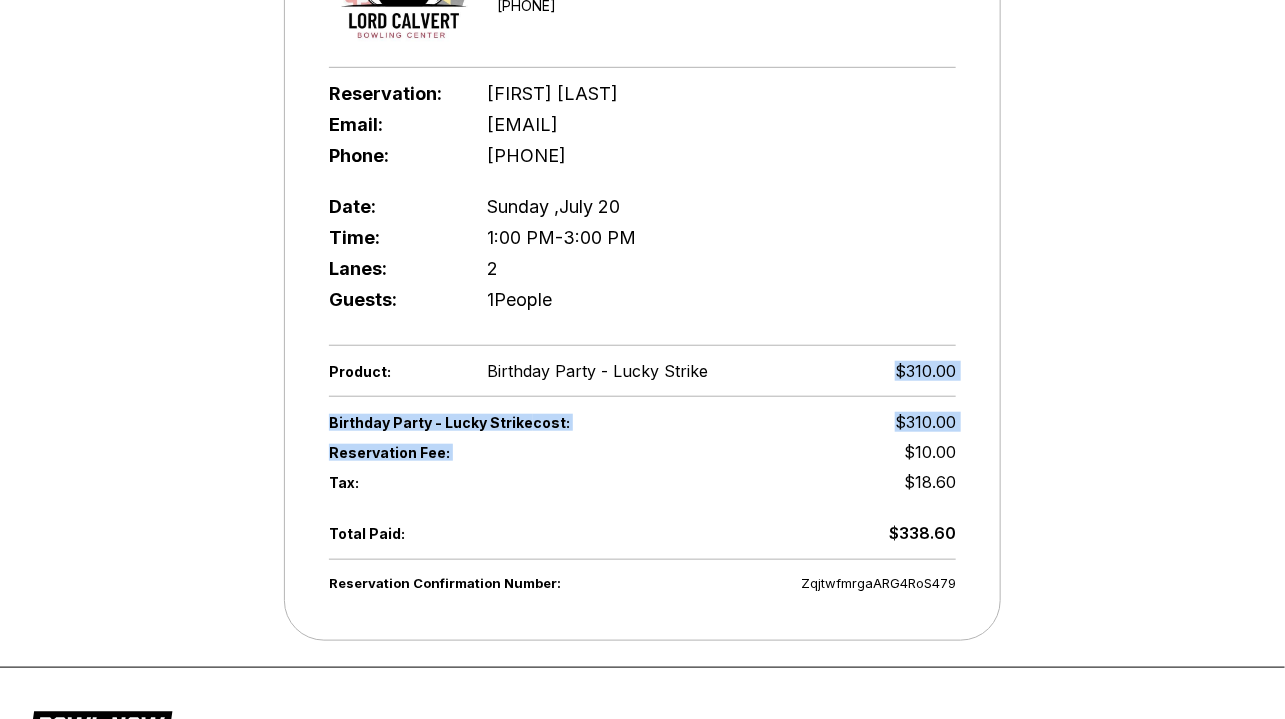 drag, startPoint x: 714, startPoint y: 393, endPoint x: 907, endPoint y: 455, distance: 202.71408 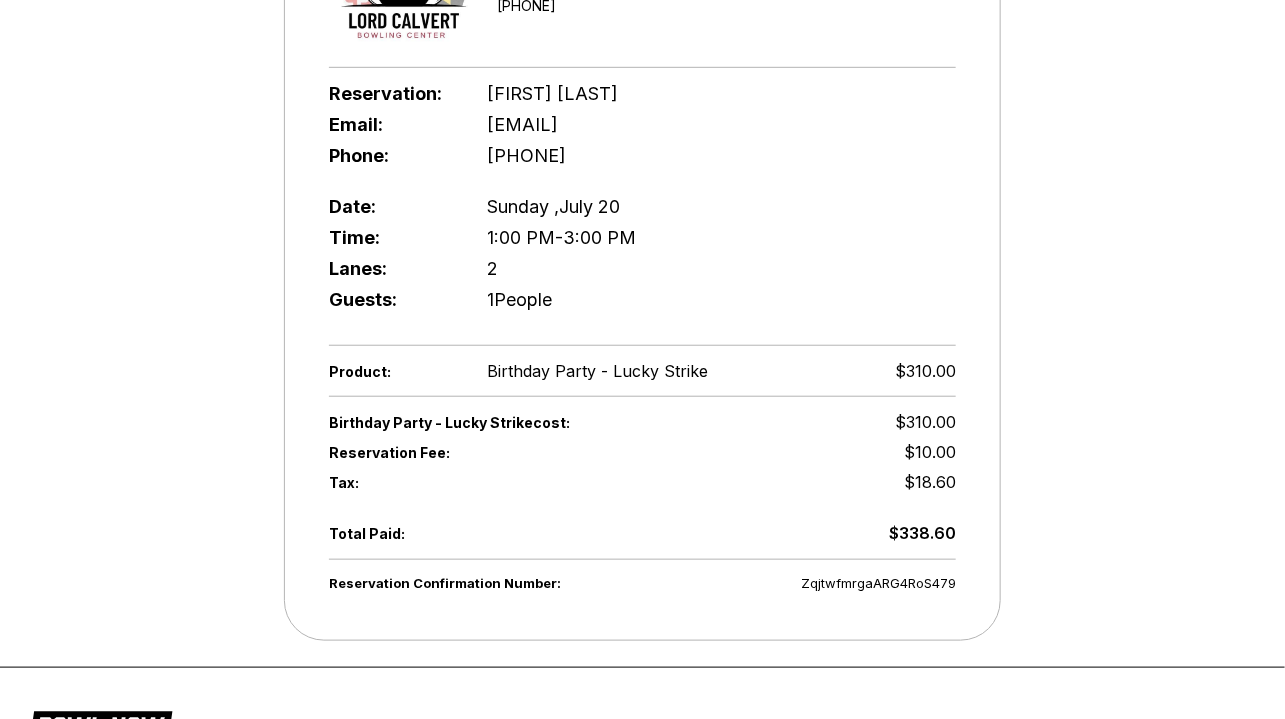 drag, startPoint x: 907, startPoint y: 455, endPoint x: 753, endPoint y: 518, distance: 166.3881 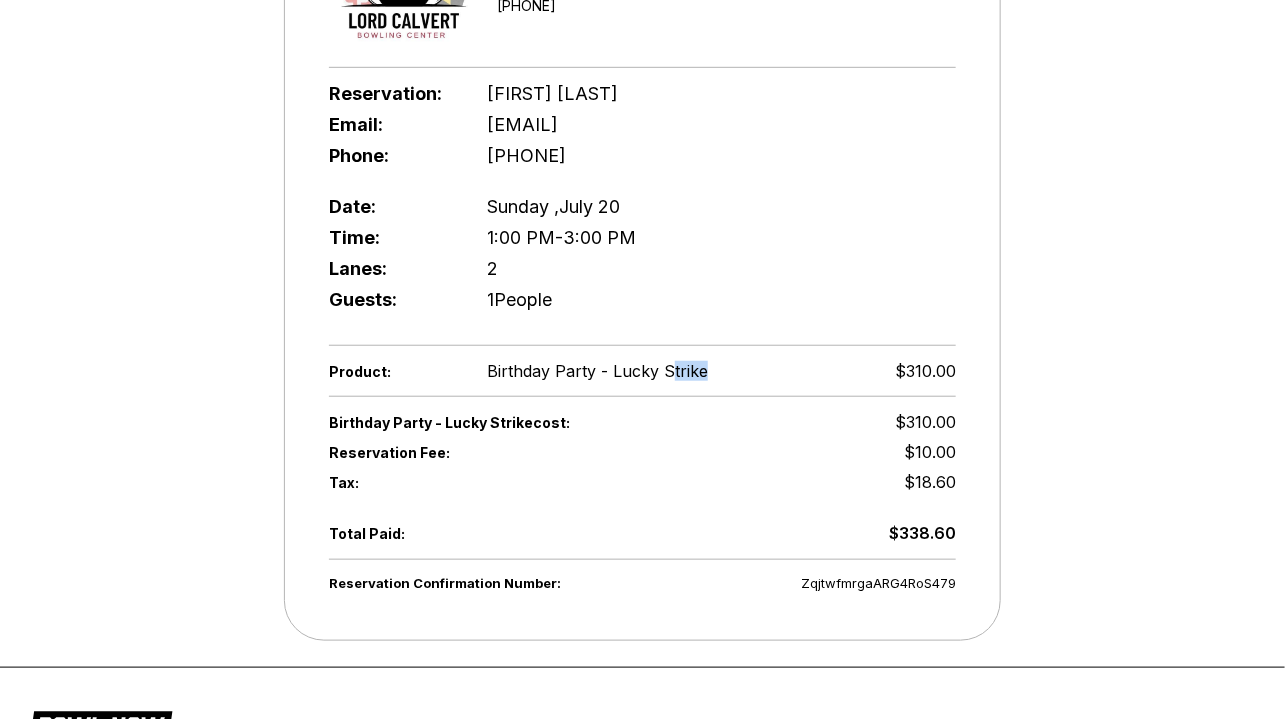 drag, startPoint x: 790, startPoint y: 391, endPoint x: 665, endPoint y: 393, distance: 125.016 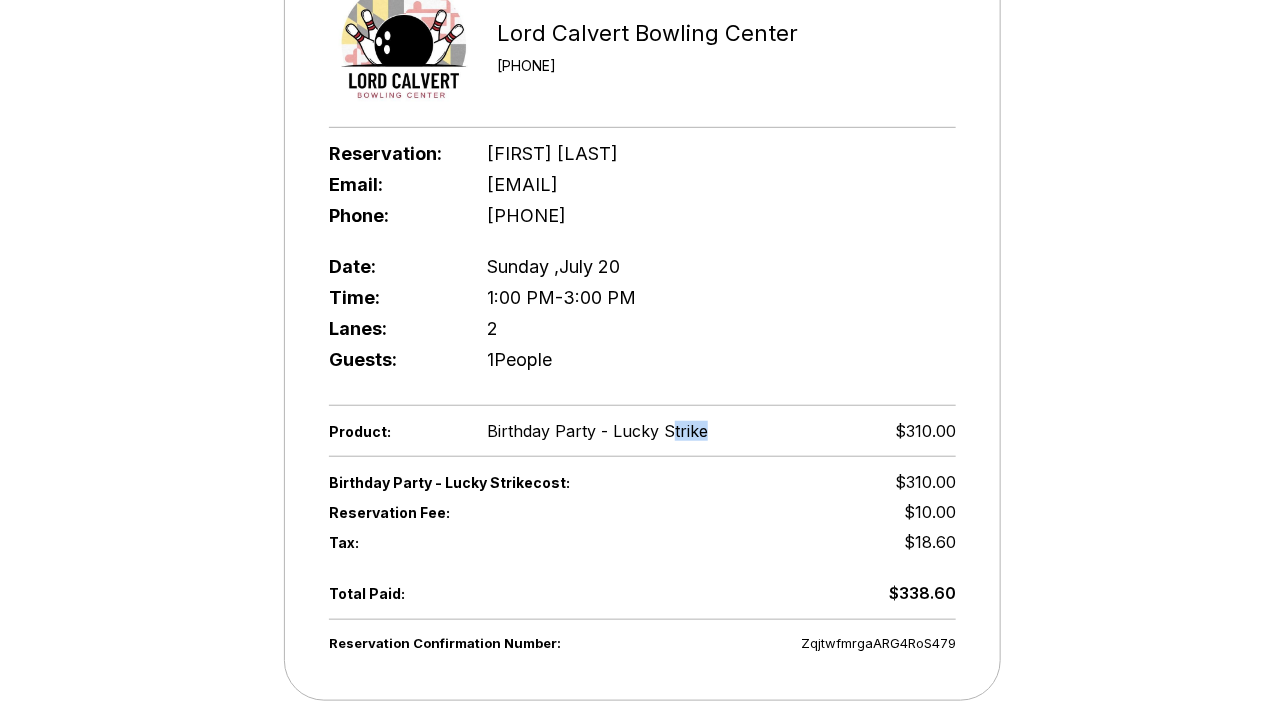 scroll, scrollTop: 363, scrollLeft: 0, axis: vertical 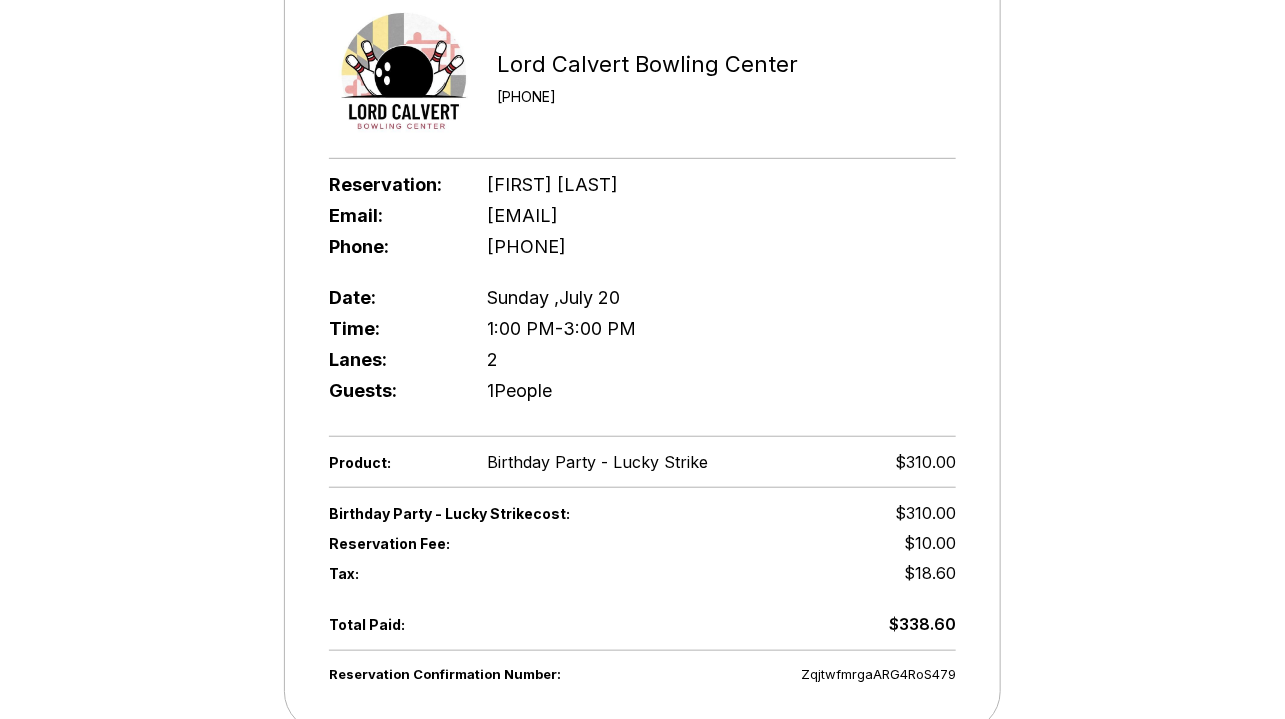 click on "Time:  1:00 PM  -  3:00 PM" at bounding box center (642, 328) 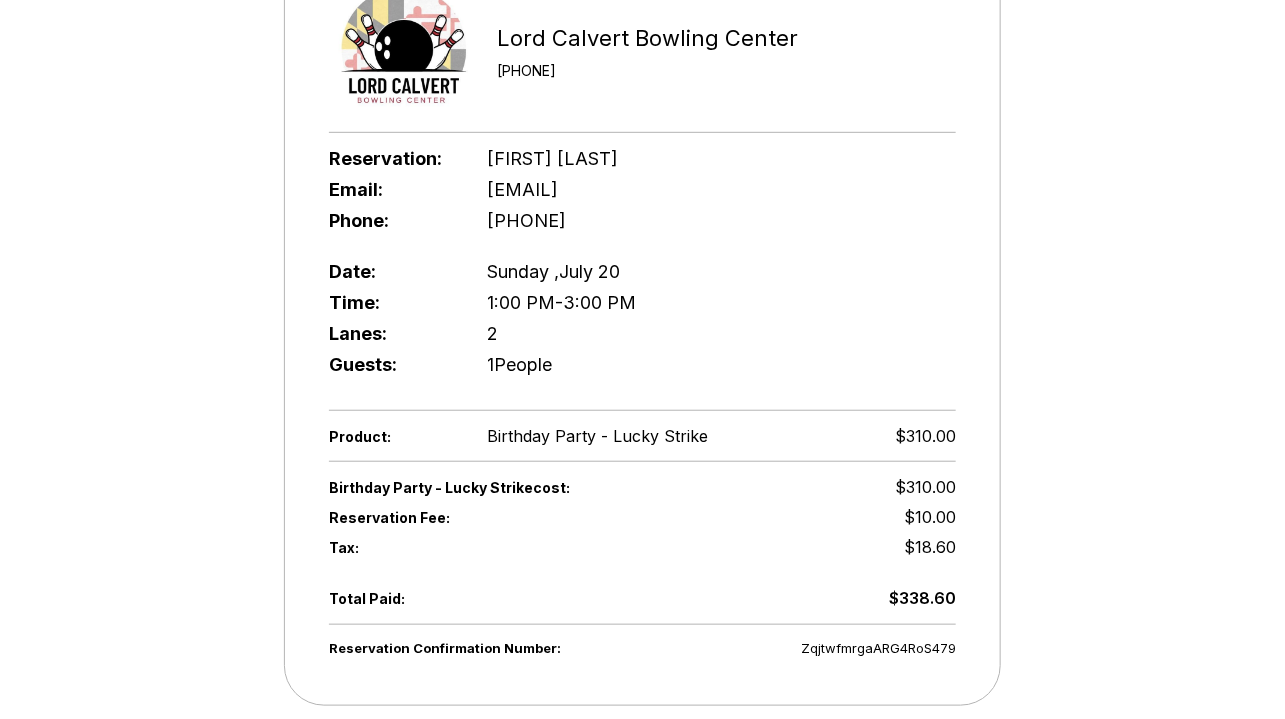 scroll, scrollTop: 454, scrollLeft: 0, axis: vertical 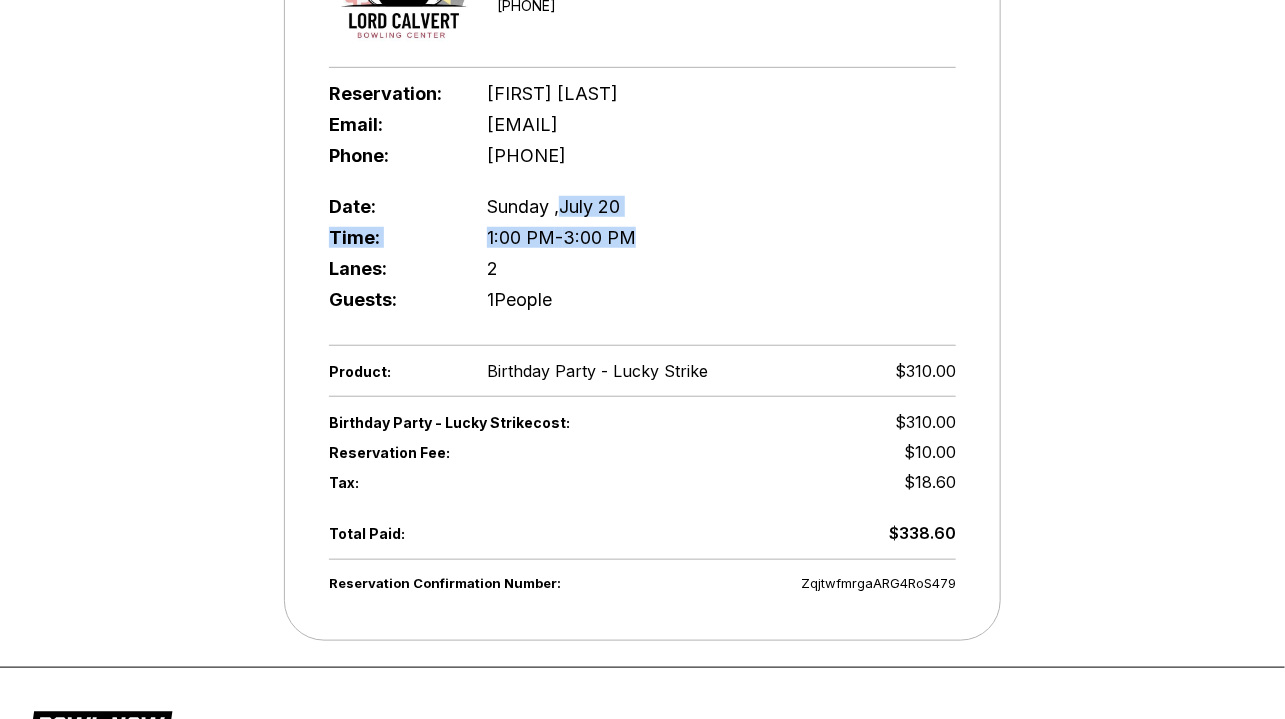 drag, startPoint x: 673, startPoint y: 235, endPoint x: 717, endPoint y: 243, distance: 44.72136 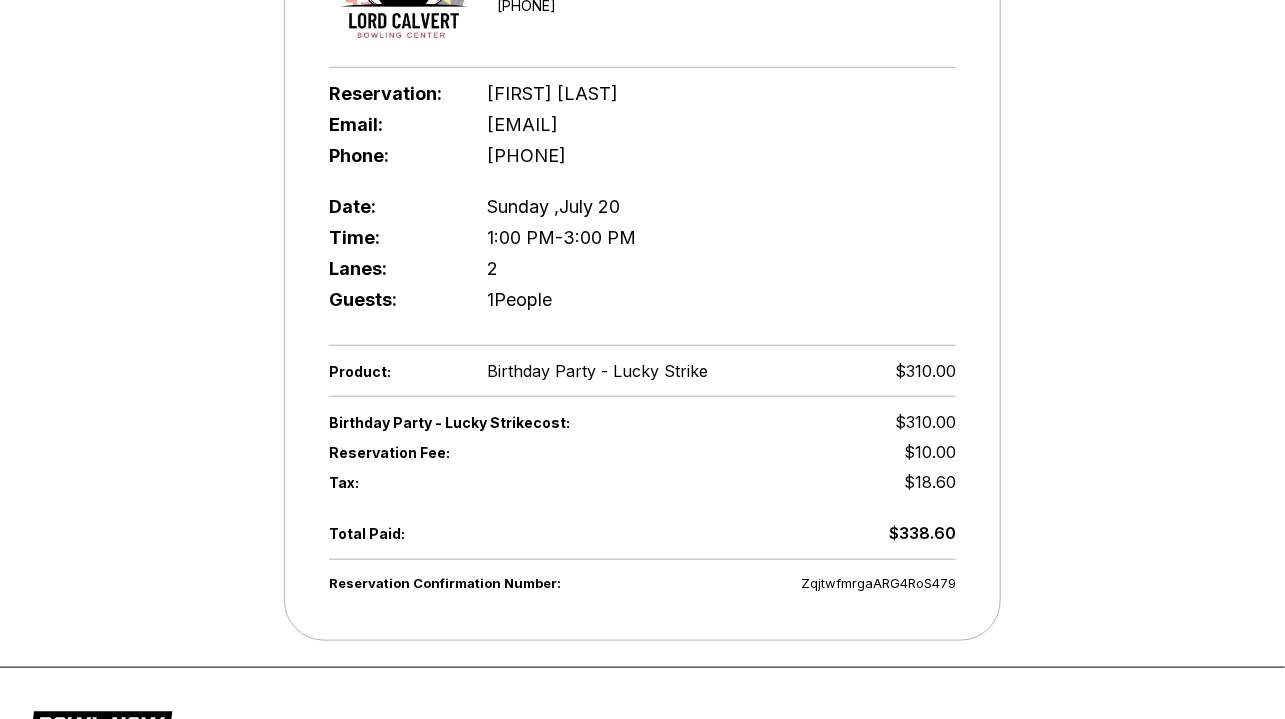 drag, startPoint x: 717, startPoint y: 243, endPoint x: 684, endPoint y: 329, distance: 92.11406 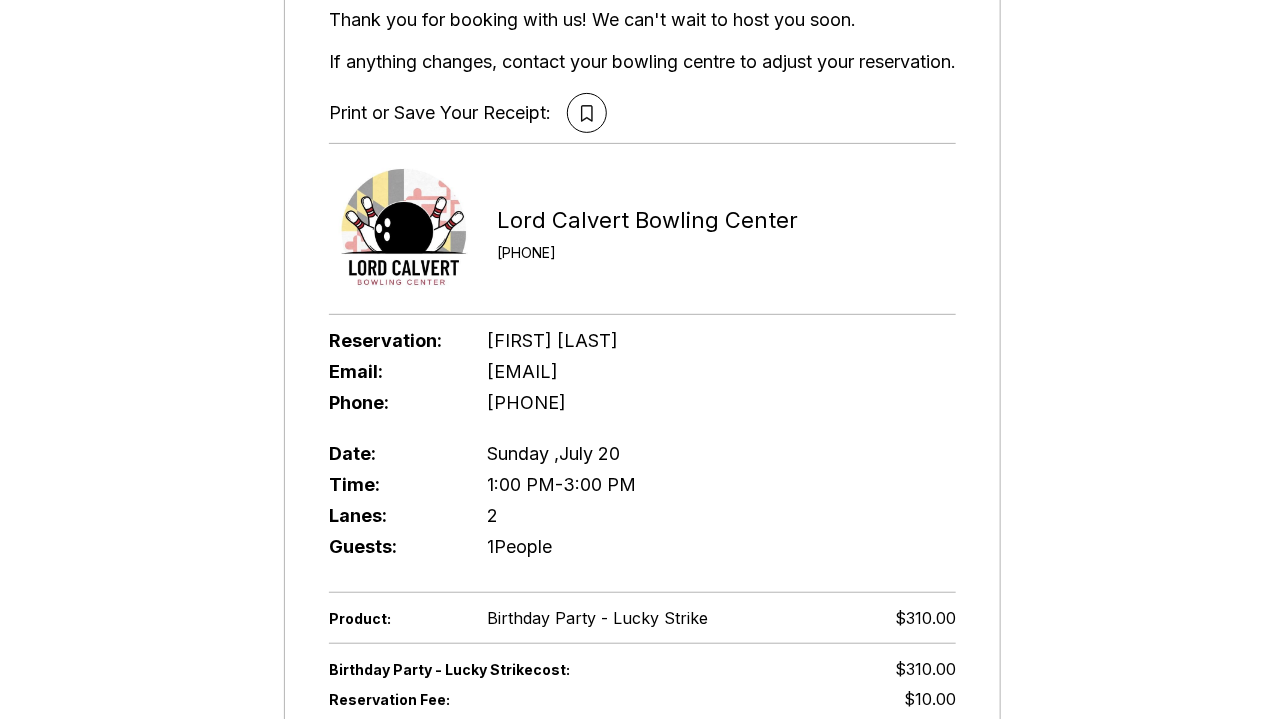 scroll, scrollTop: 181, scrollLeft: 0, axis: vertical 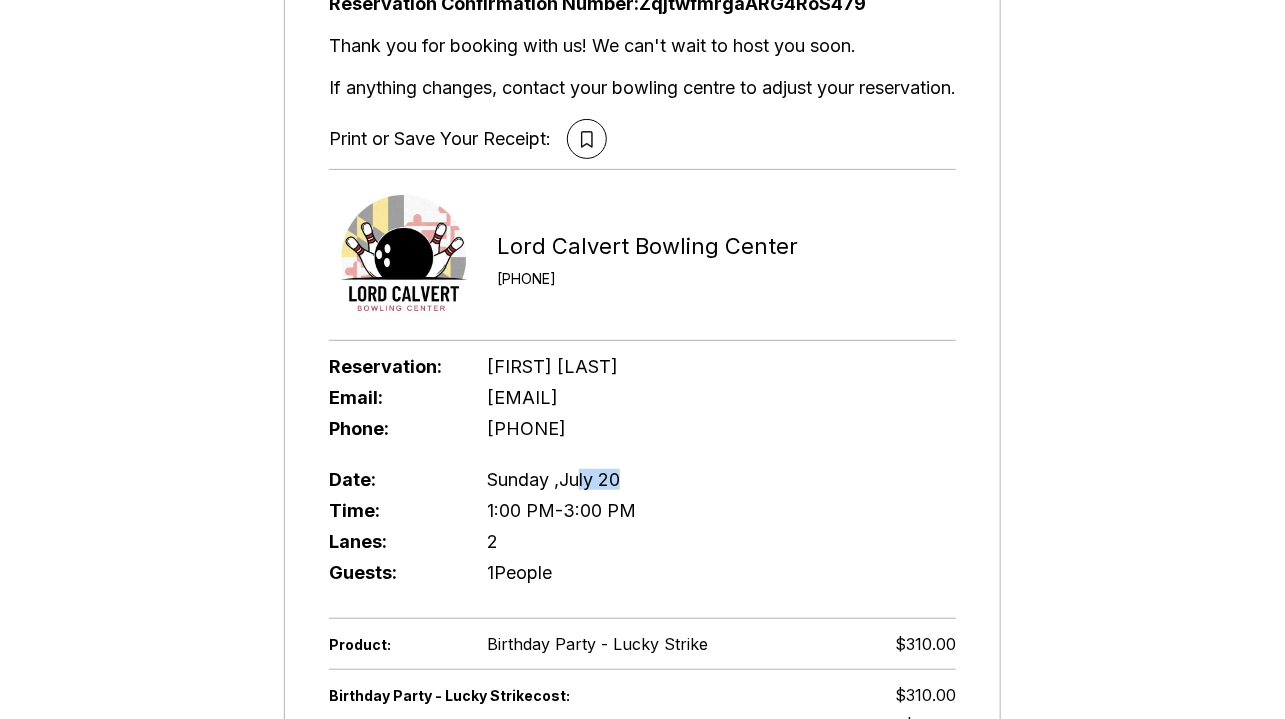 drag, startPoint x: 577, startPoint y: 477, endPoint x: 616, endPoint y: 480, distance: 39.115215 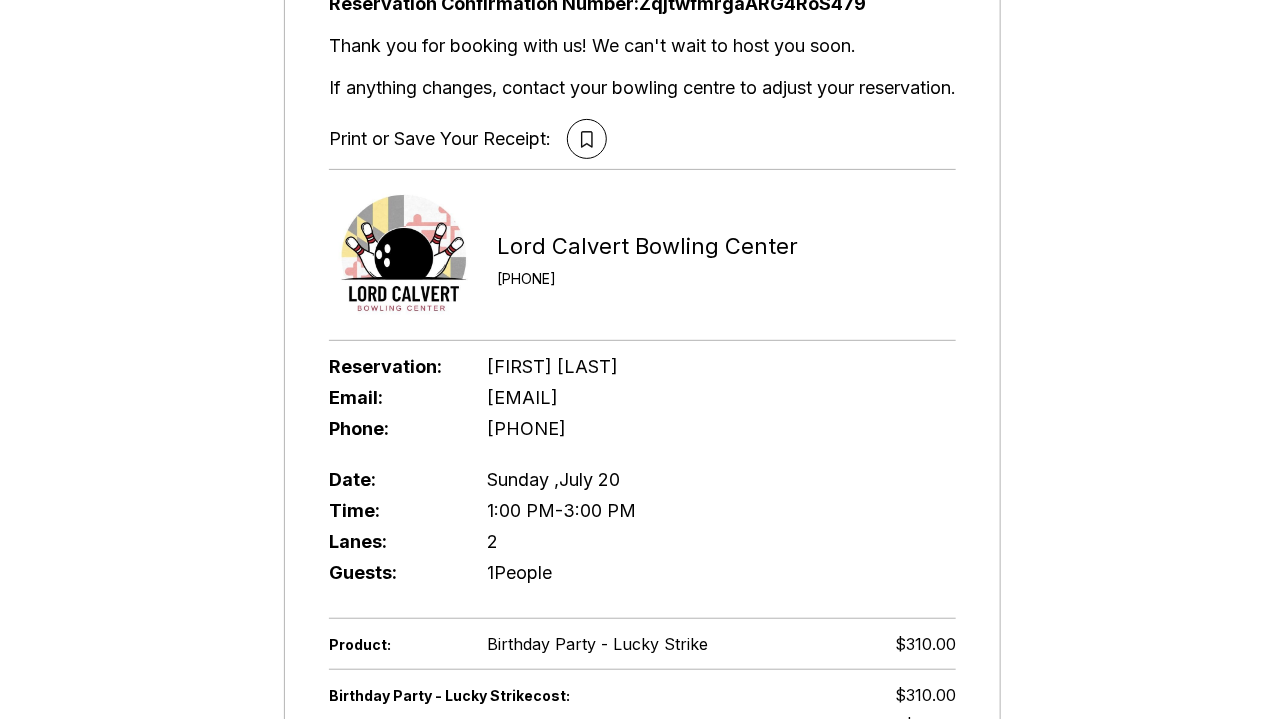 drag, startPoint x: 616, startPoint y: 480, endPoint x: 654, endPoint y: 525, distance: 58.898216 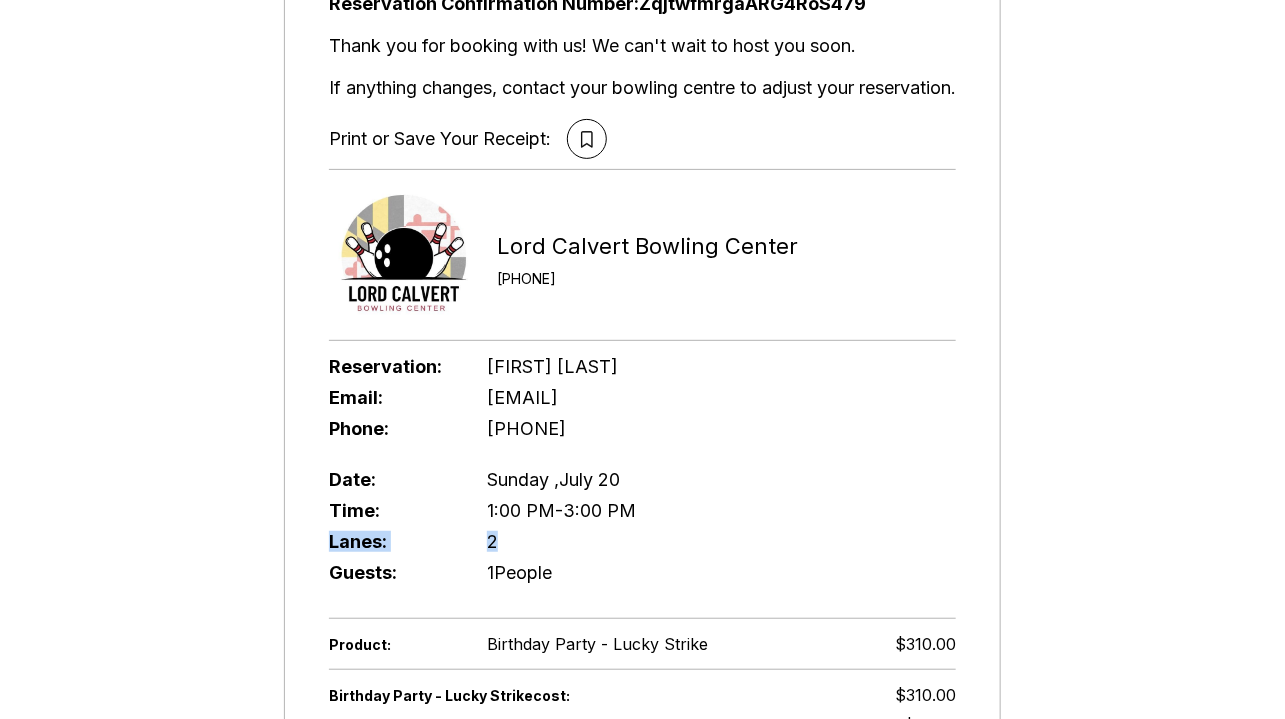 drag, startPoint x: 651, startPoint y: 523, endPoint x: 670, endPoint y: 570, distance: 50.695168 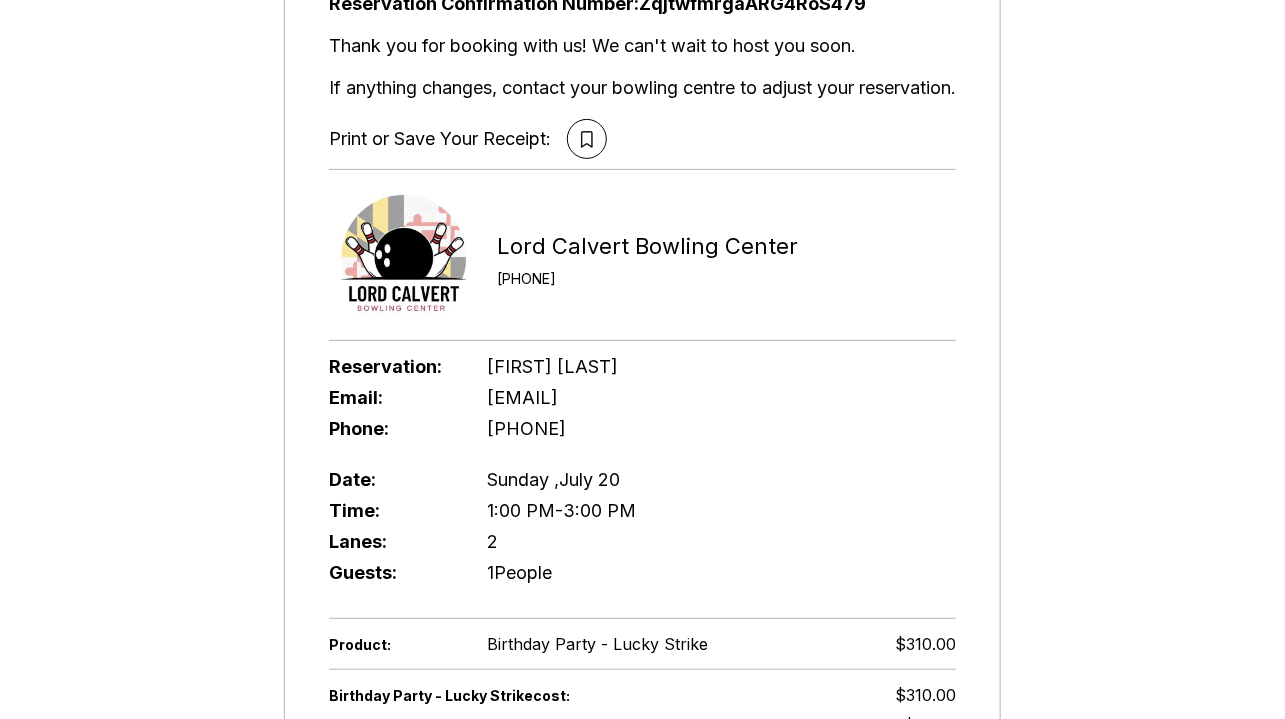 click on "1  People" at bounding box center [519, 572] 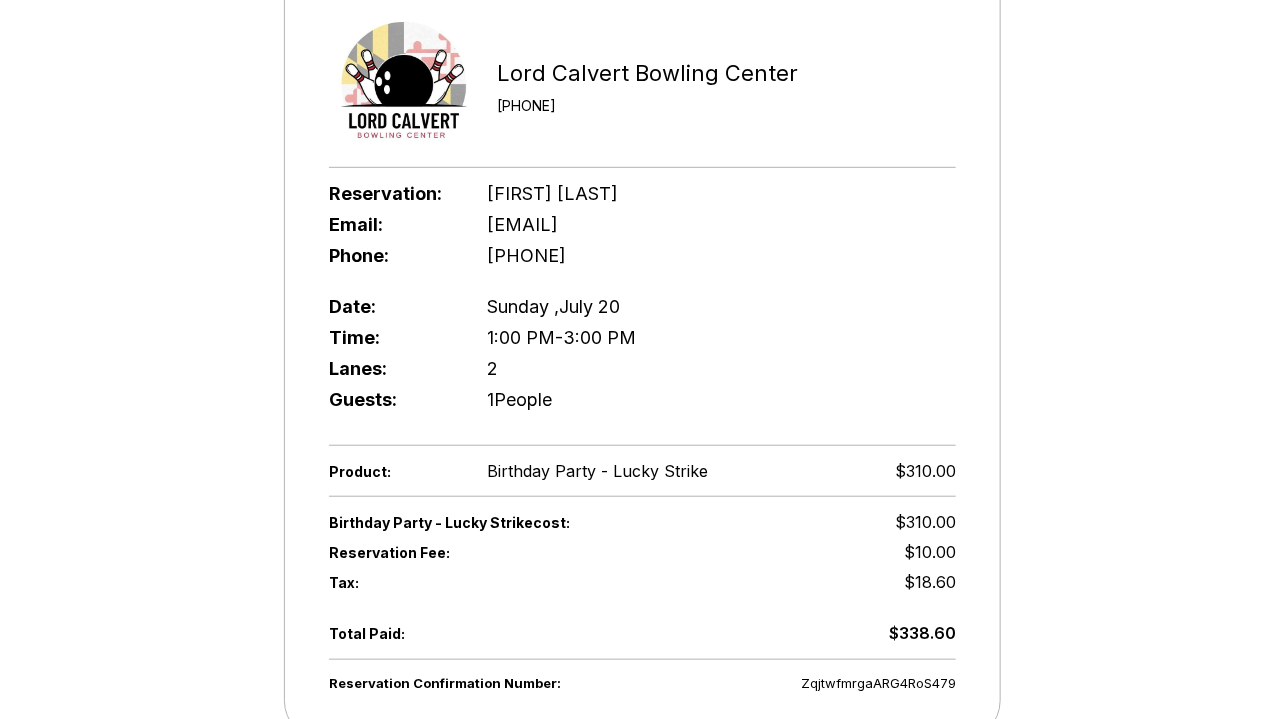 scroll, scrollTop: 363, scrollLeft: 0, axis: vertical 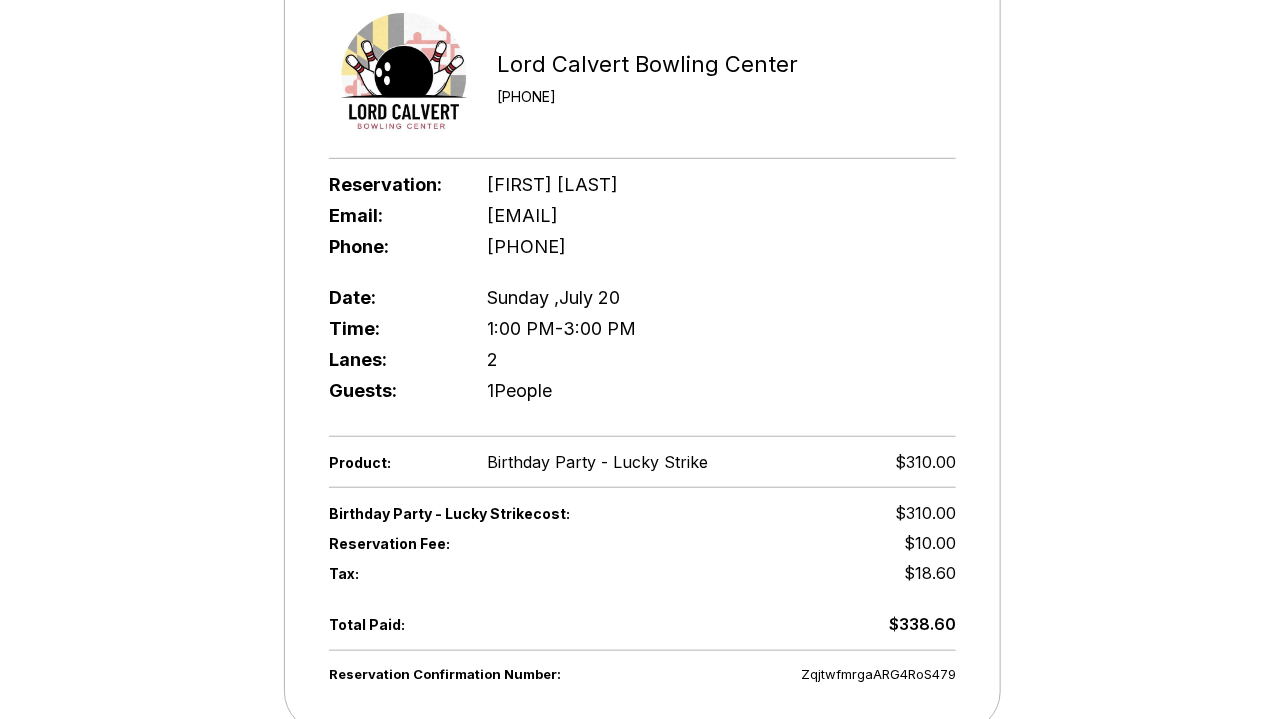 drag, startPoint x: 592, startPoint y: 415, endPoint x: 607, endPoint y: 403, distance: 19.209373 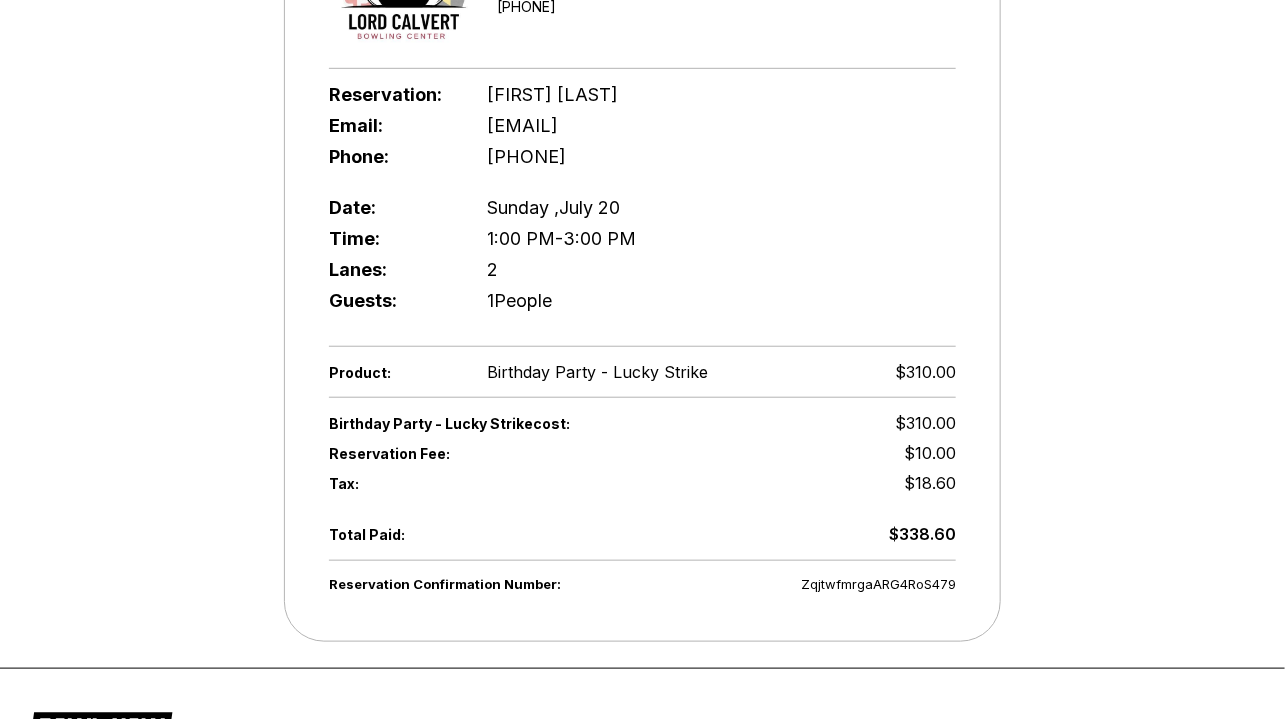 scroll, scrollTop: 454, scrollLeft: 0, axis: vertical 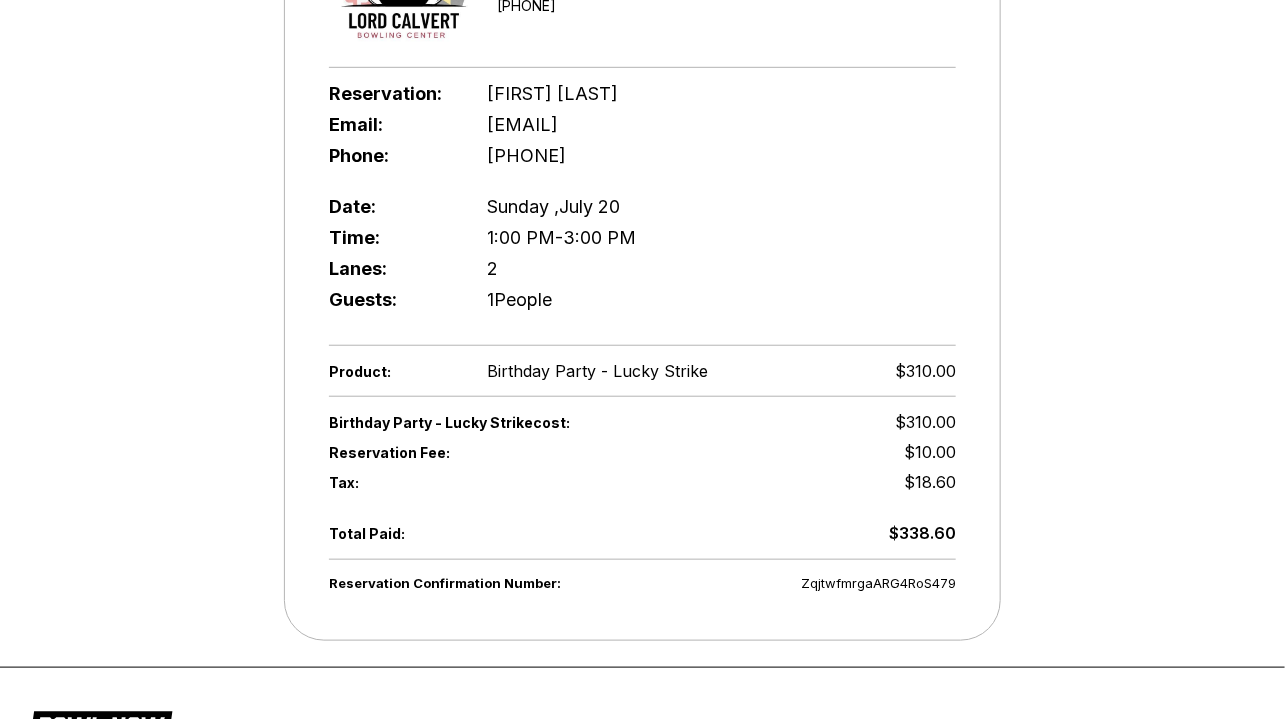 click on "Guests: 1  People" at bounding box center (642, 299) 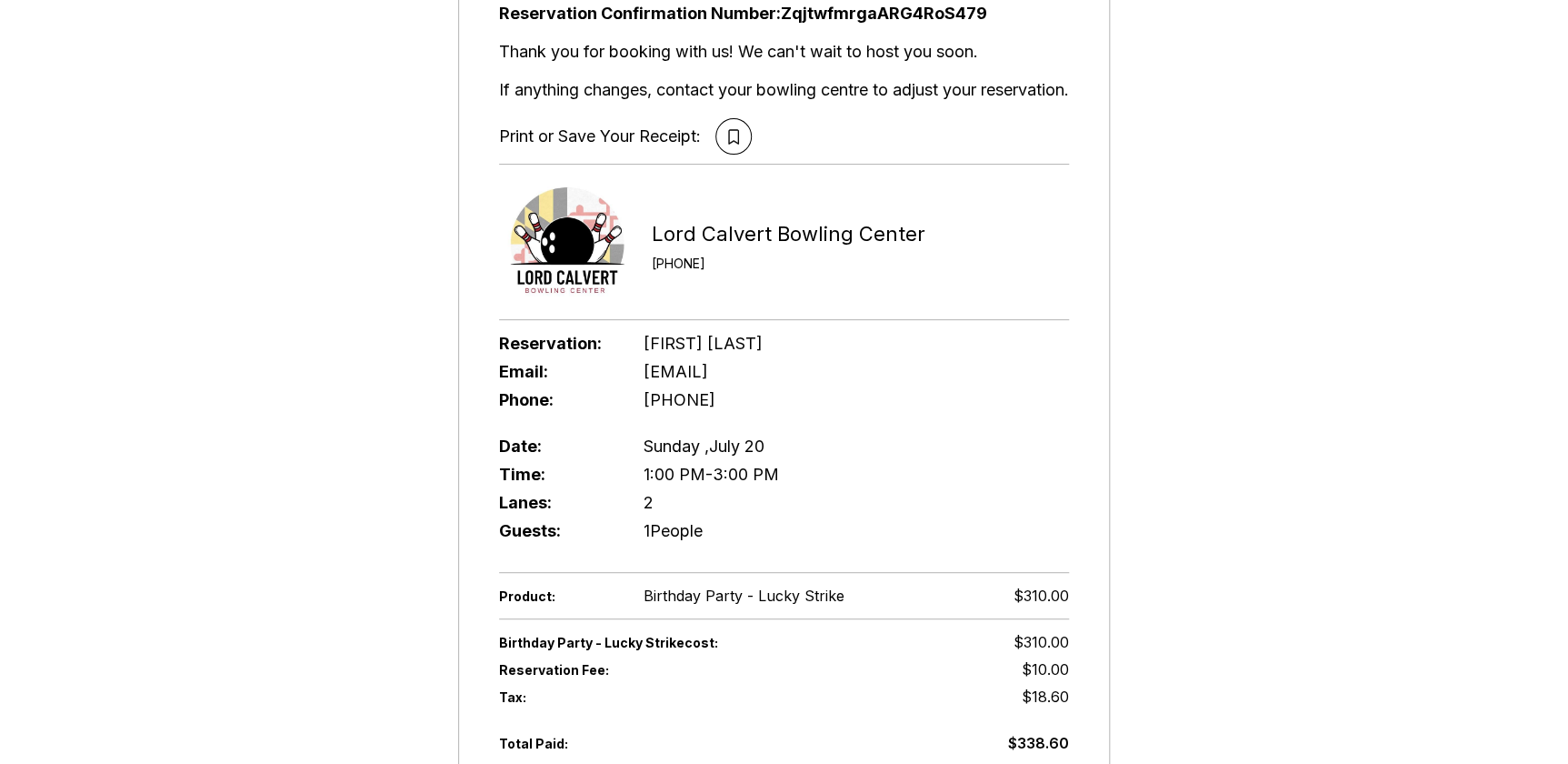 scroll, scrollTop: 247, scrollLeft: 0, axis: vertical 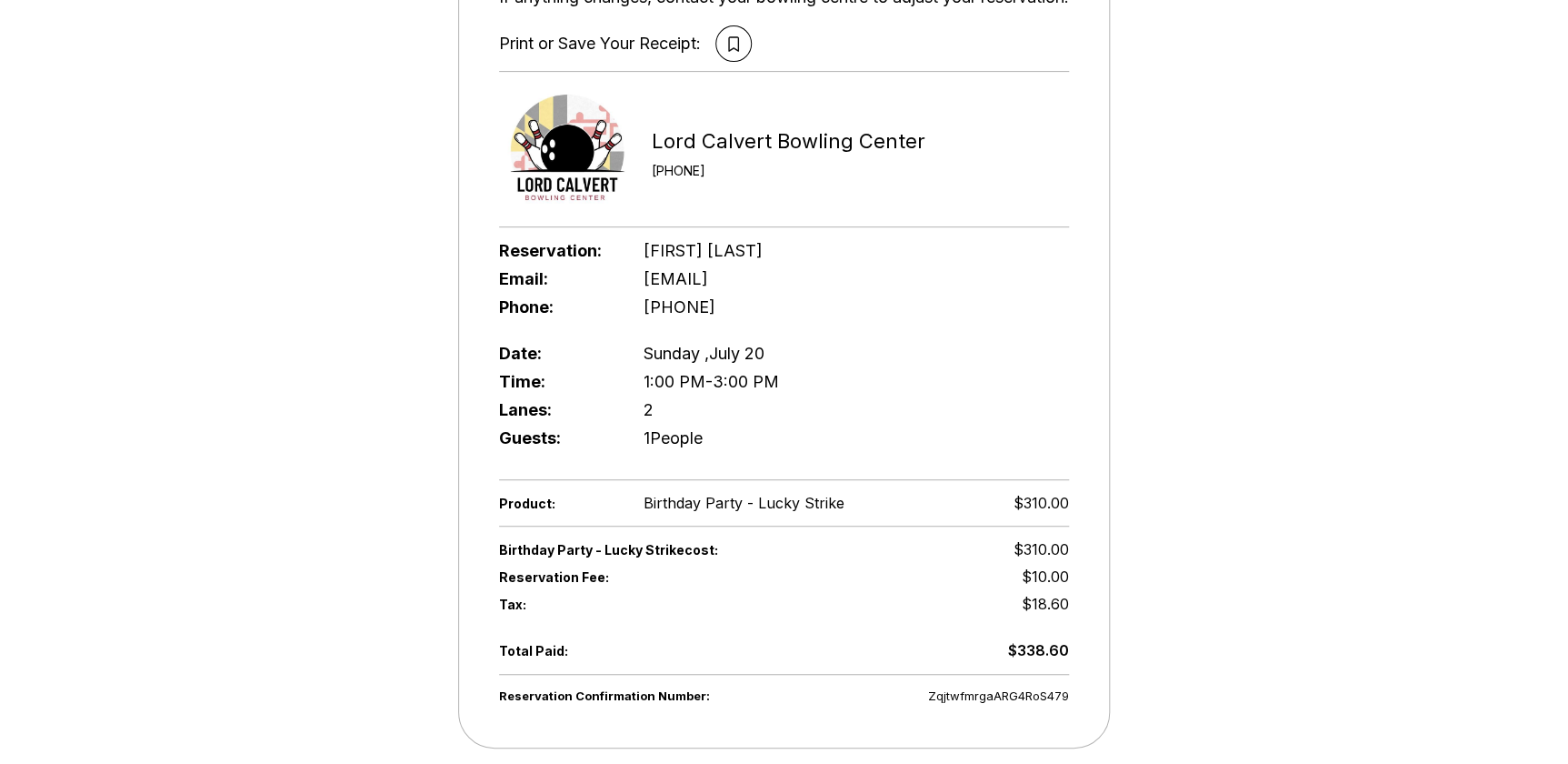 click on "Guests: 1  People" at bounding box center [784, 437] 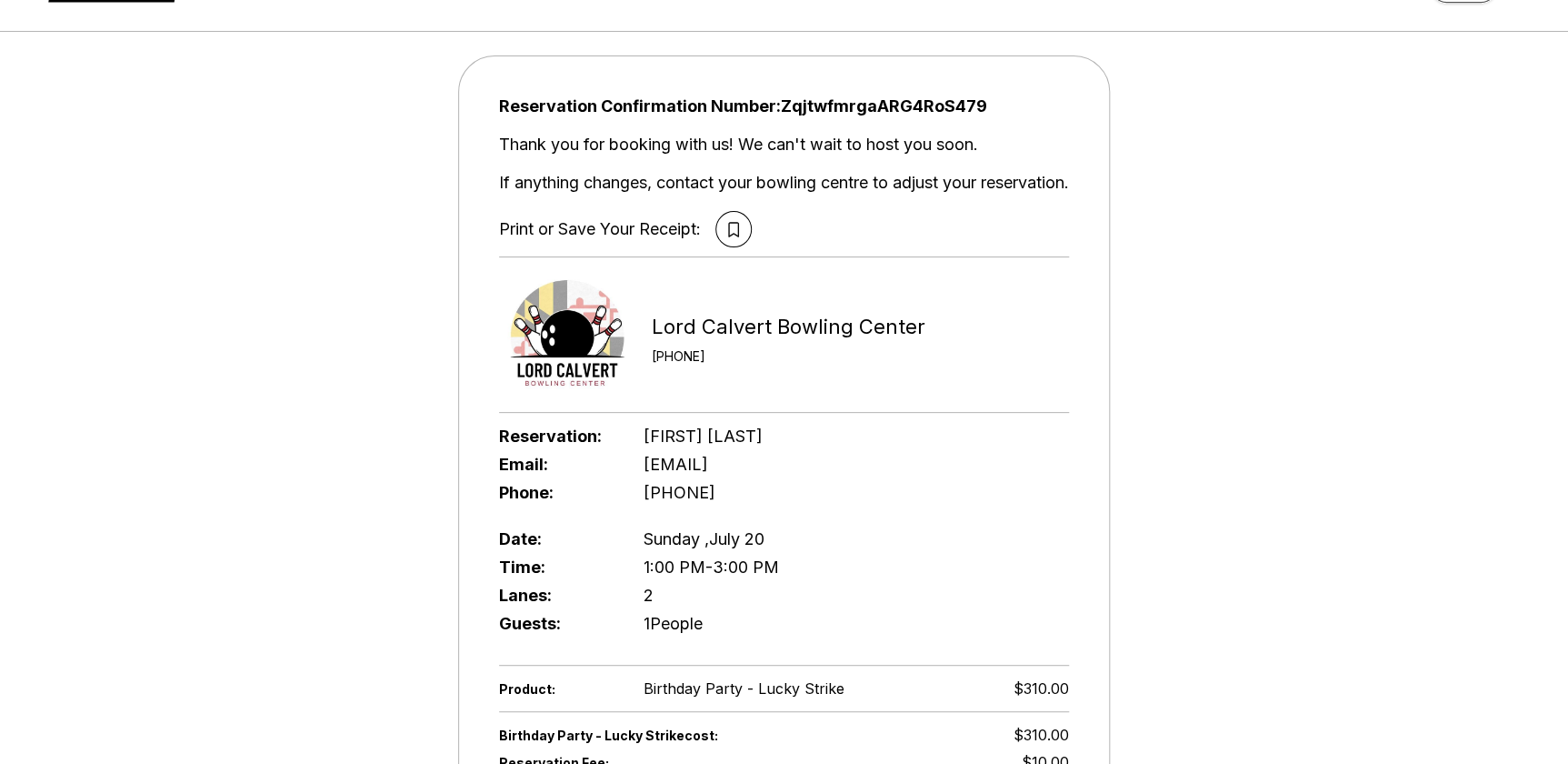 scroll, scrollTop: 0, scrollLeft: 0, axis: both 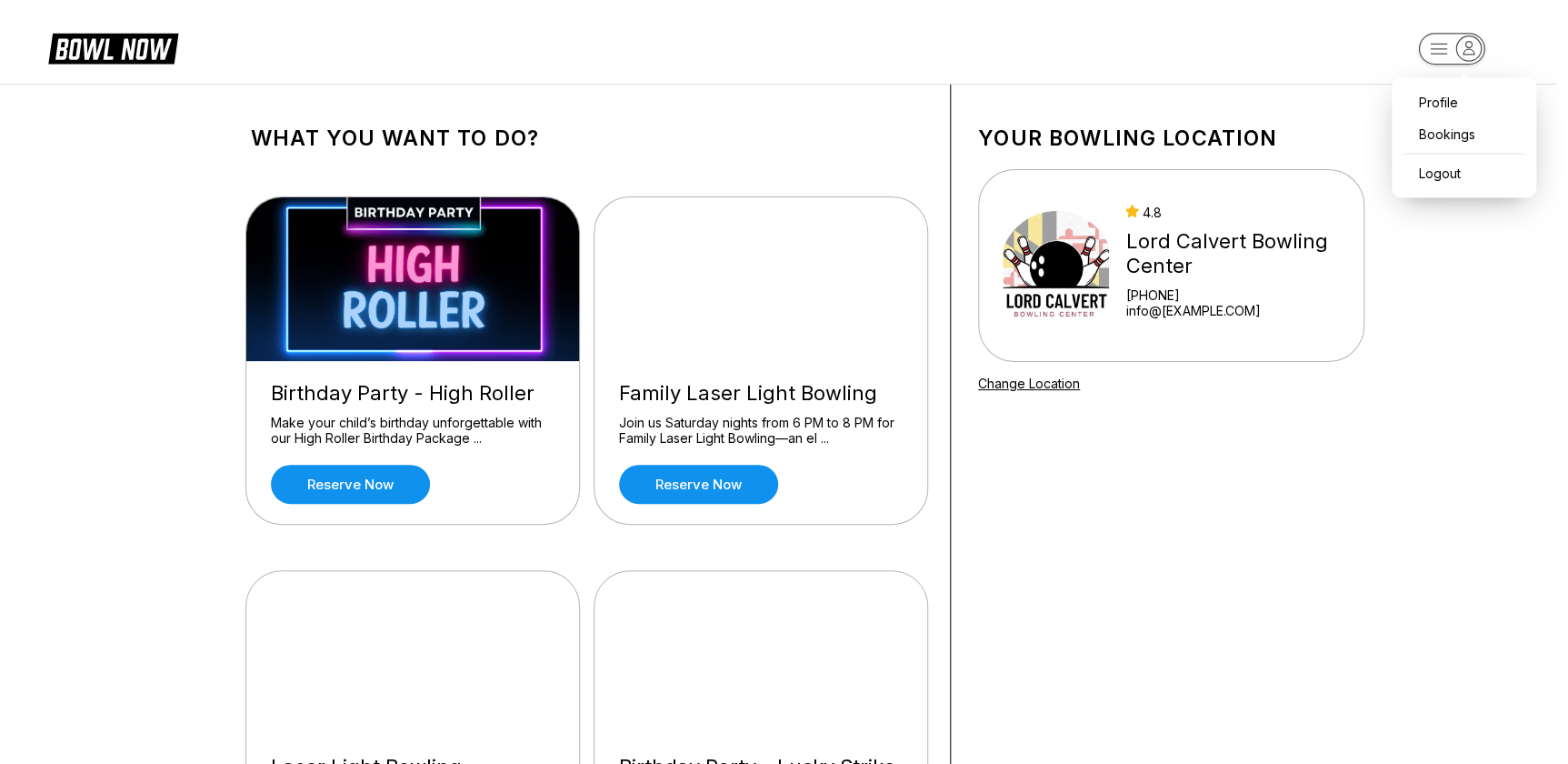 click on "Profile Bookings Logout What you want to do? Birthday Party - High Roller Make your child’s birthday unforgettable with our High Roller Birthday Package ... Reserve now Family Laser Light Bowling Join us Saturday nights from 6 PM to 8 PM for Family Laser Light Bowling—an el ... Reserve now Laser Light Bowling Join us Friday and Saturday nights from 9PM to 11PM for Laser Light Bowling—a  ... Reserve now Birthday Party - Lucky Strike Throw a birthday party that’s a guaranteed hit with our Lucky Strike Birthday  ... Reserve now Hourly Lane Rental Up to 5 bowlers per lane. Additional time available in house! After 5 bowlers, ... Reserve now Birthday Party - Fast Lane Speed into birthday fun with our Fast Lane Birthday Package—the perfect way to ... Reserve now Flashback Friday Up to 5 bowlers per lane. Additional time available in house! After 5 bowlers, ... Reserve now Summer Bowling Special This hourly rate is for up to 5 people per lane.  This is thru August 15, 2025 ... Reserve now 4.8   about send" at bounding box center [784, 1083] 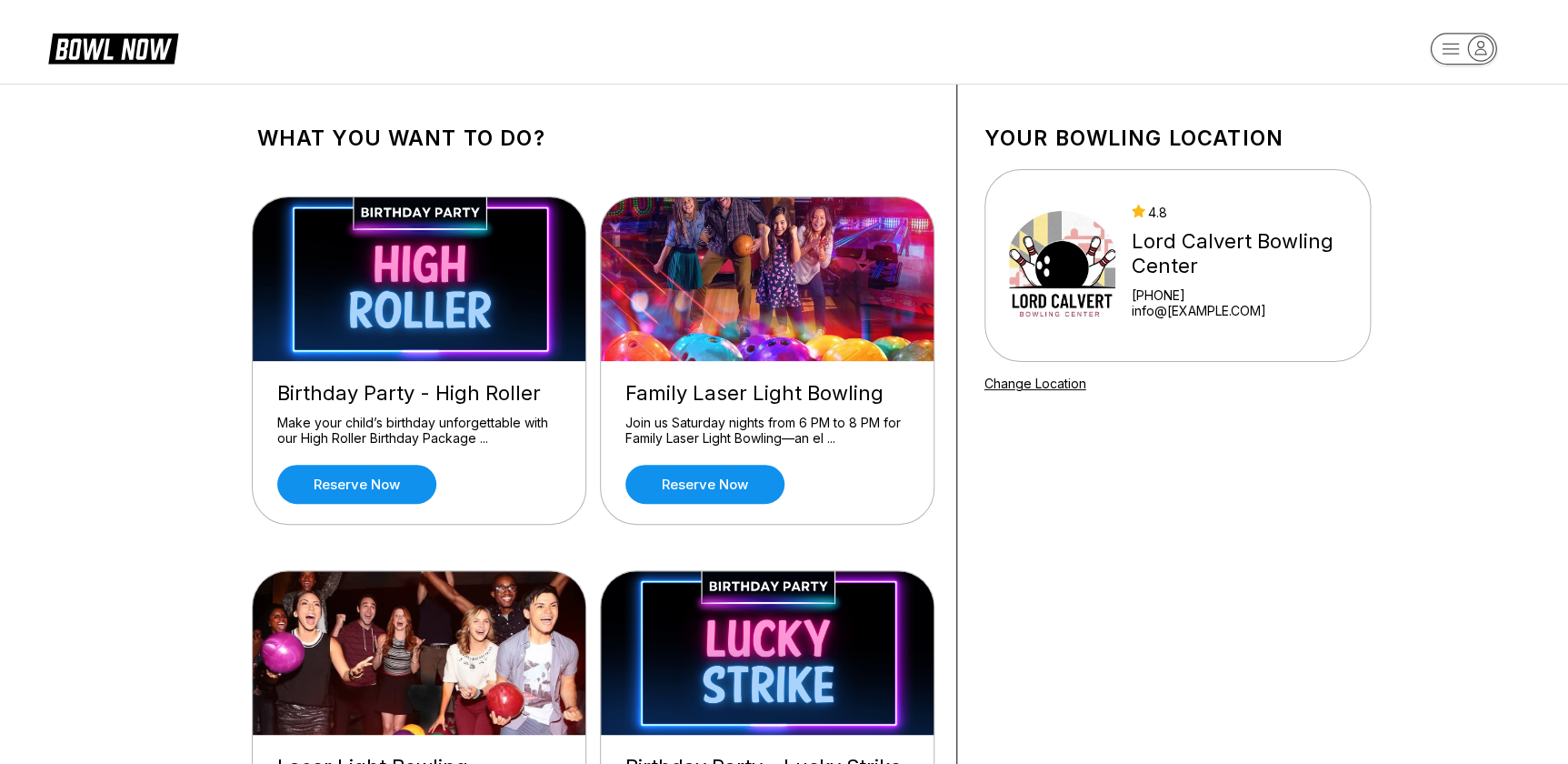 click on "What you want to do? Birthday Party - High Roller Make your child’s birthday unforgettable with our High Roller Birthday Package ... Reserve now Family Laser Light Bowling Join us Saturday nights from 6 PM to 8 PM for Family Laser Light Bowling—an el ... Reserve now Laser Light Bowling Join us Friday and Saturday nights from 9PM to 11PM for Laser Light Bowling—a  ... Reserve now Birthday Party - Lucky Strike Throw a birthday party that’s a guaranteed hit with our Lucky Strike Birthday  ... Reserve now Hourly Lane Rental Up to 5 bowlers per lane. Additional time available in house! After 5 bowlers, ... Reserve now Birthday Party - Fast Lane Speed into birthday fun with our Fast Lane Birthday Package—the perfect way to ... Reserve now Flashback Friday Up to 5 bowlers per lane. Additional time available in house! After 5 bowlers, ... Reserve now Summer Bowling Special This hourly rate is for up to 5 people per lane.  This is thru August 15, 2025 ... Reserve now Your bowling location 4.8   +14105353560" at bounding box center (784, 1083) 